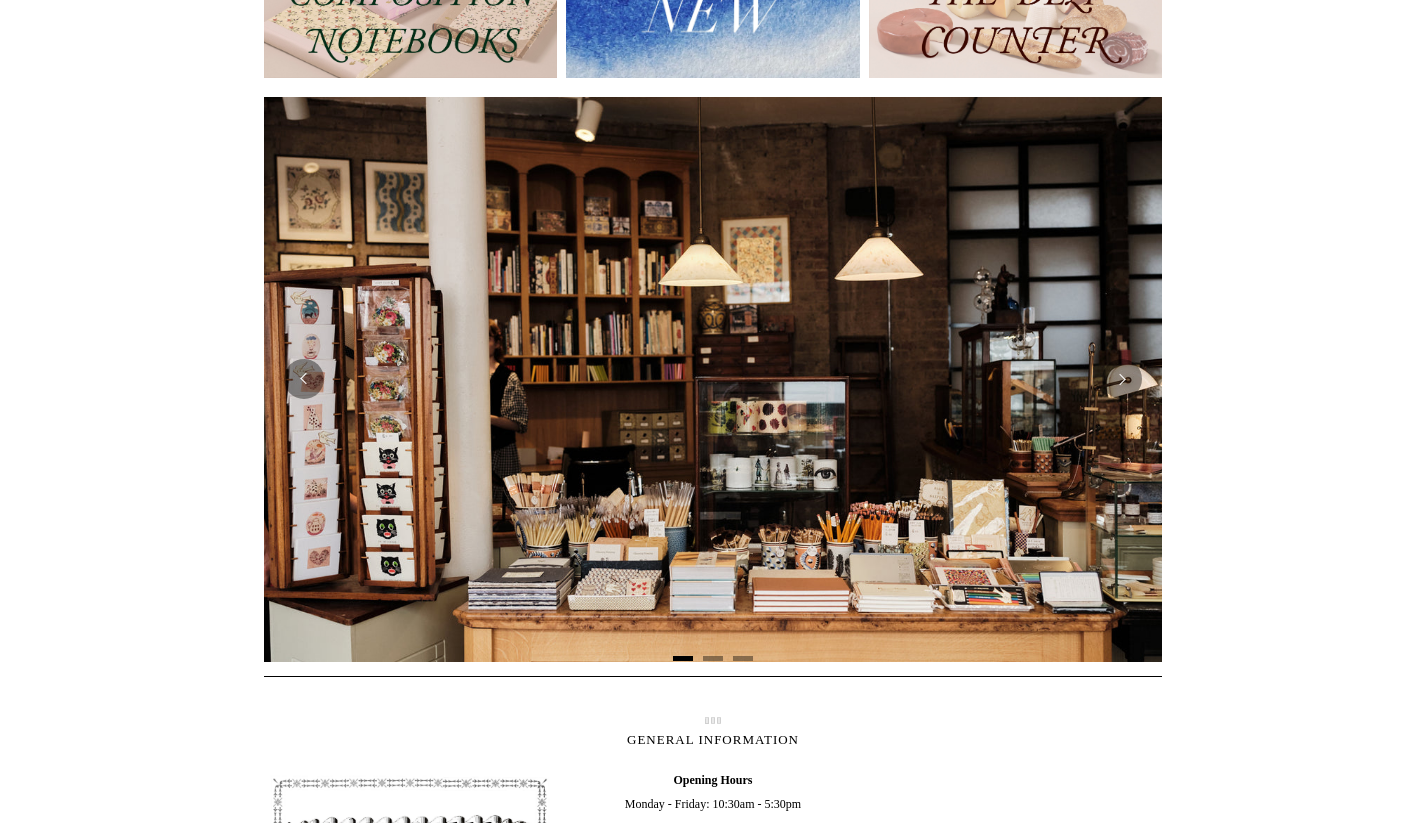 scroll, scrollTop: 305, scrollLeft: 0, axis: vertical 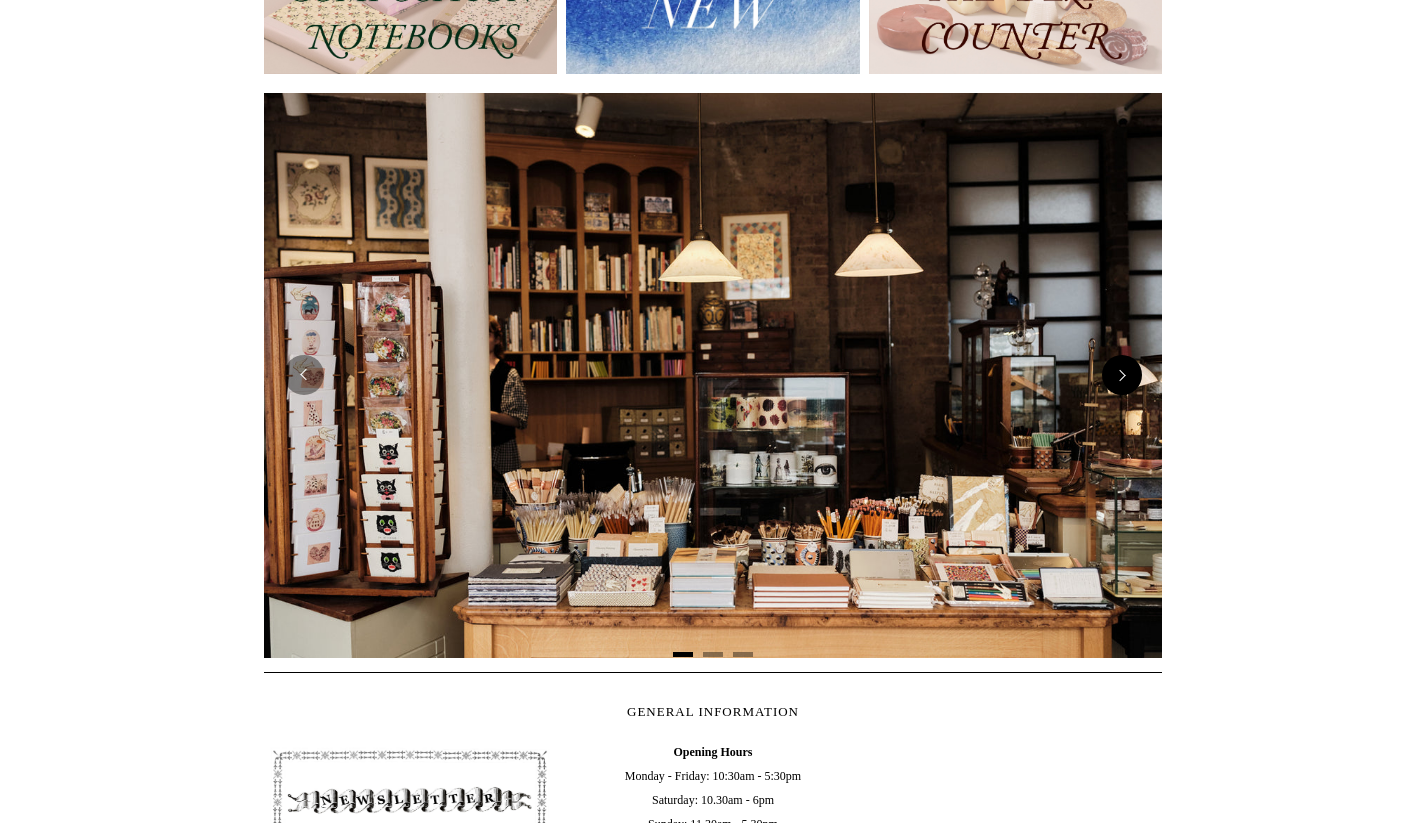 click at bounding box center [1122, 375] 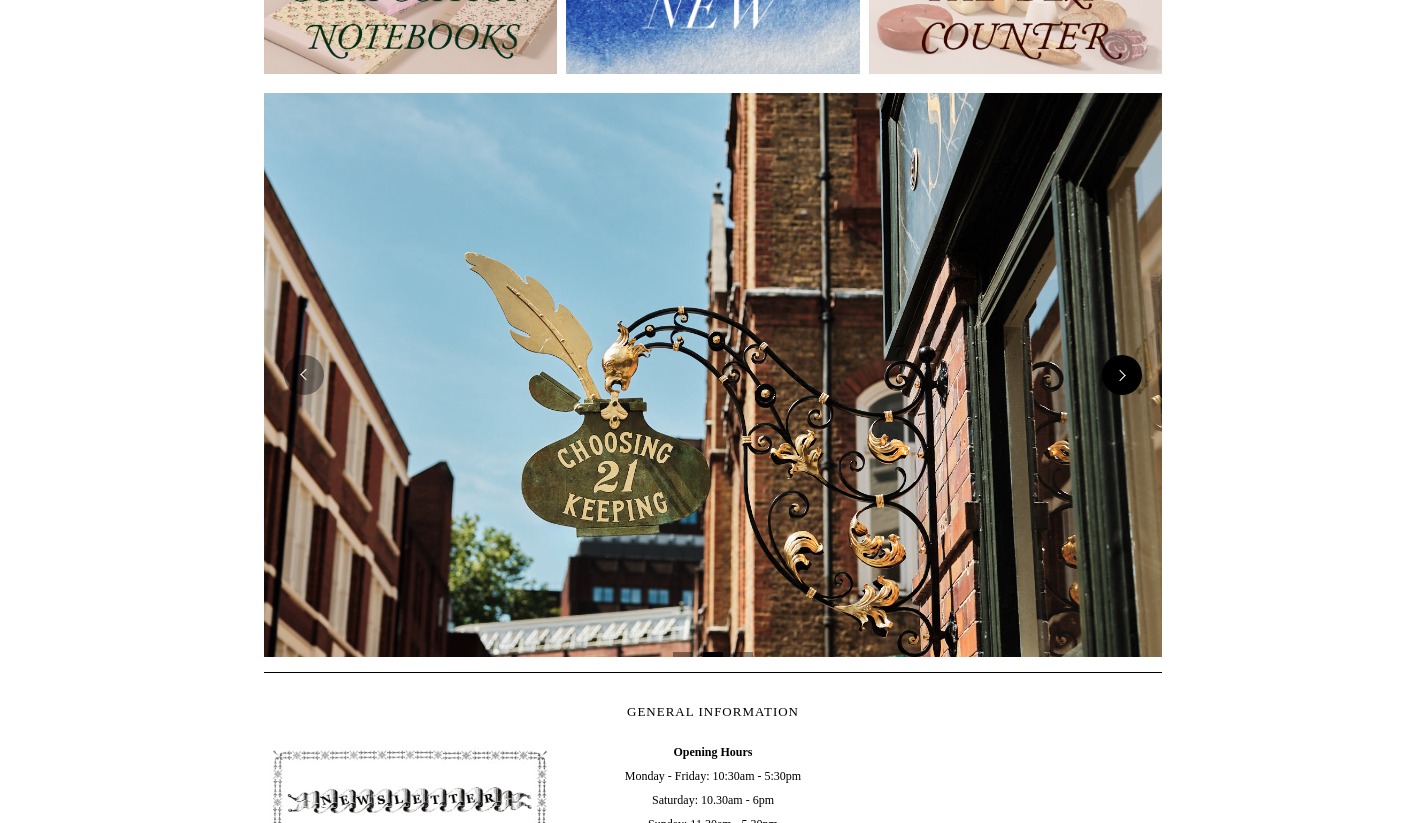 click at bounding box center (1122, 375) 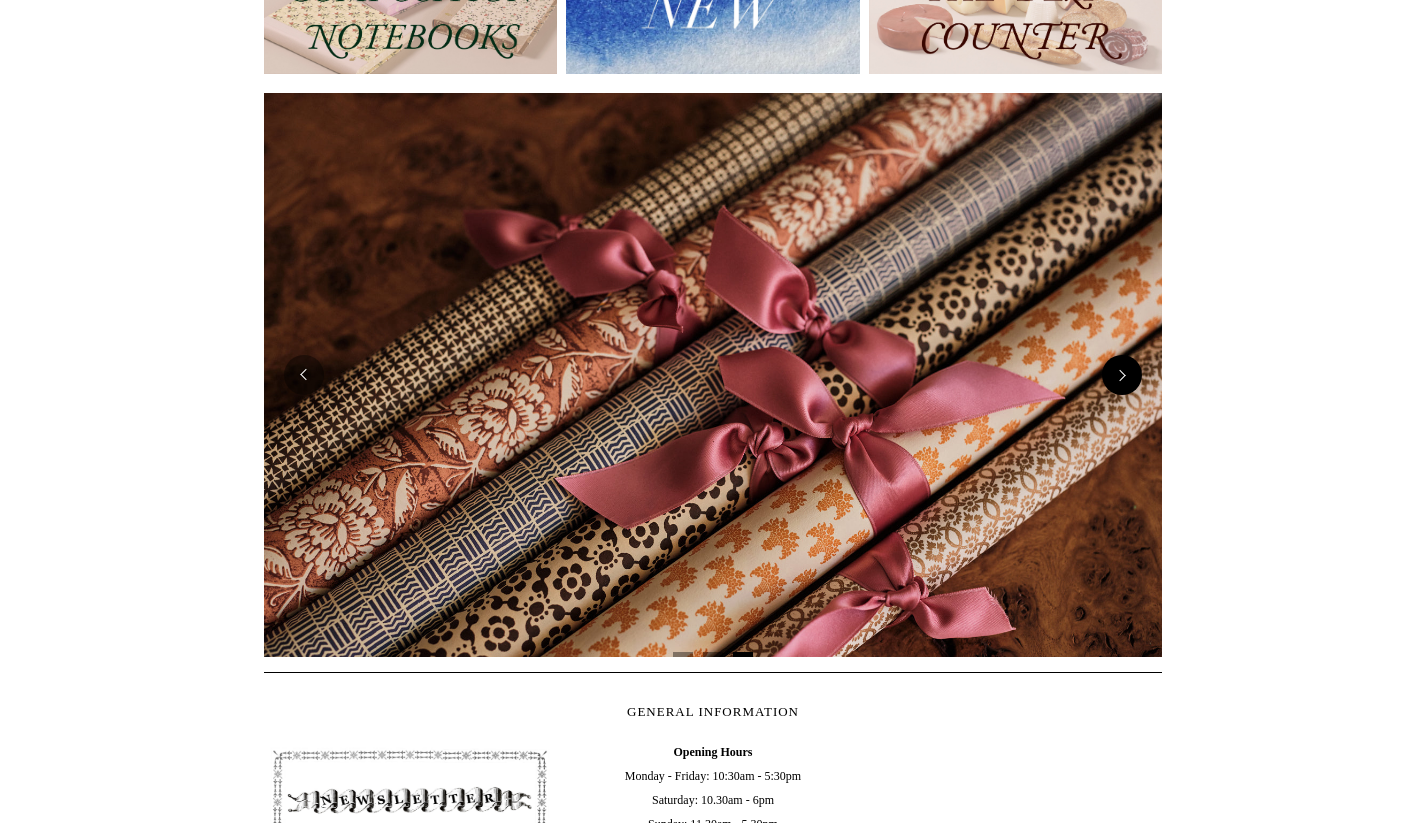 click at bounding box center (1122, 375) 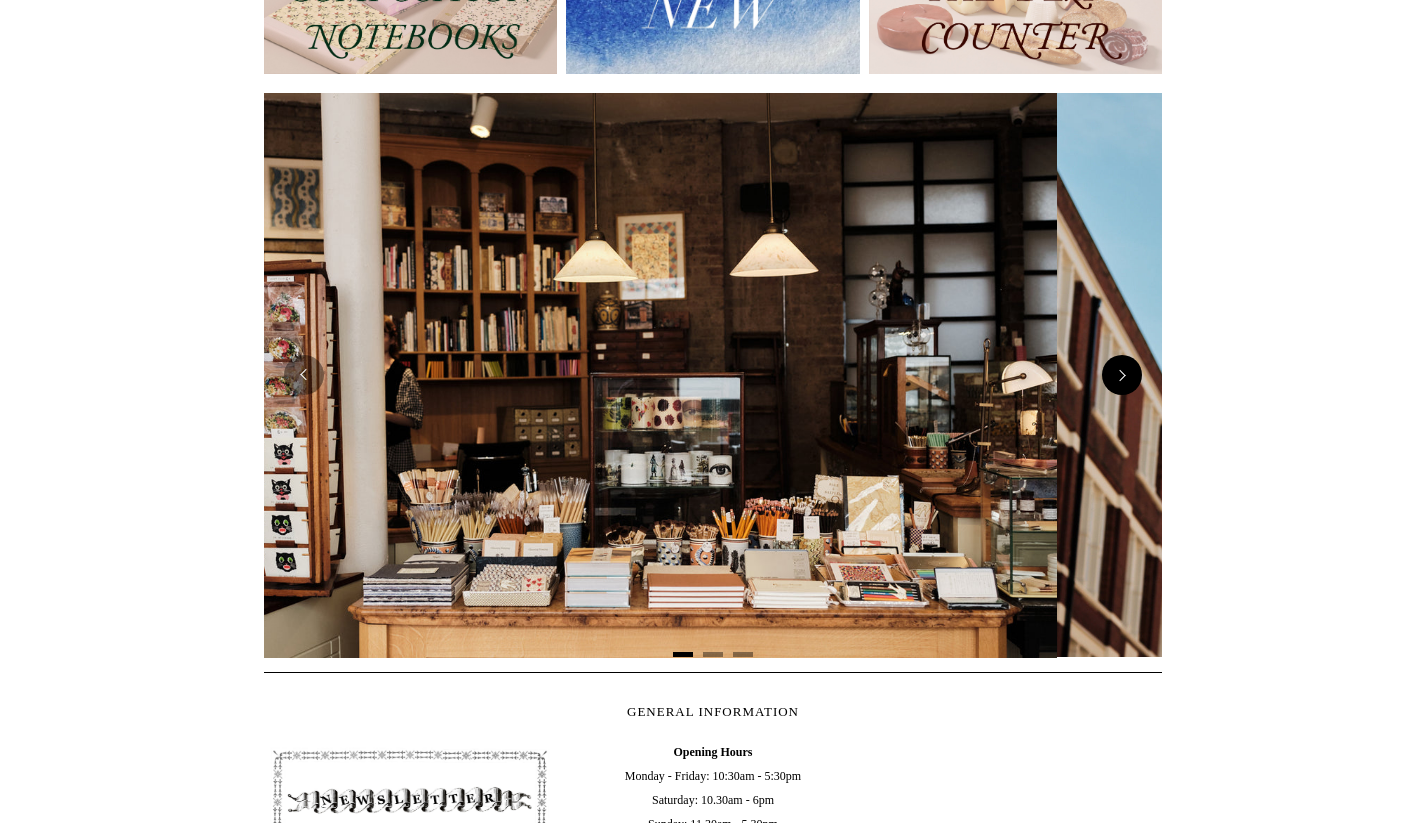 scroll, scrollTop: 0, scrollLeft: 0, axis: both 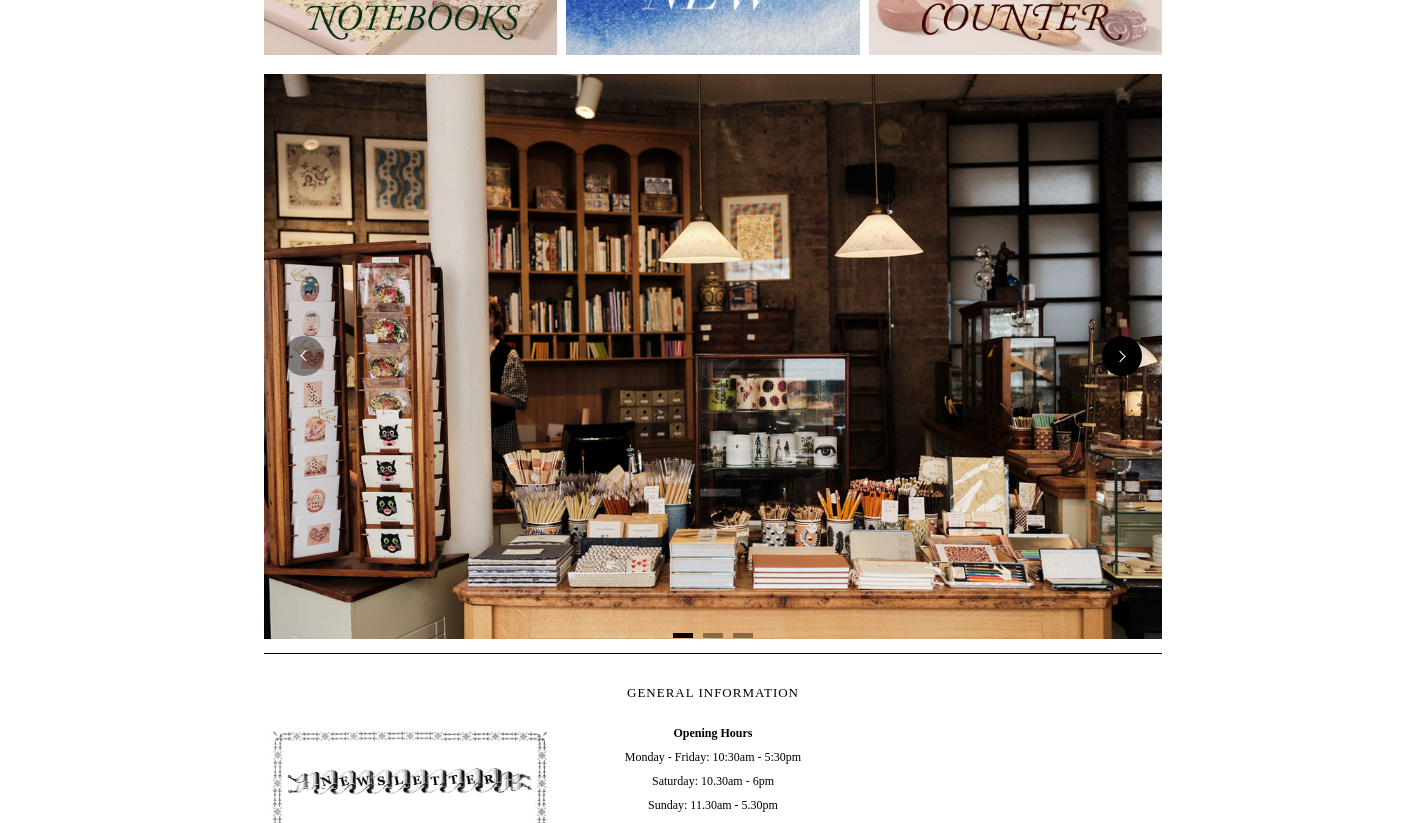 click at bounding box center (1122, 356) 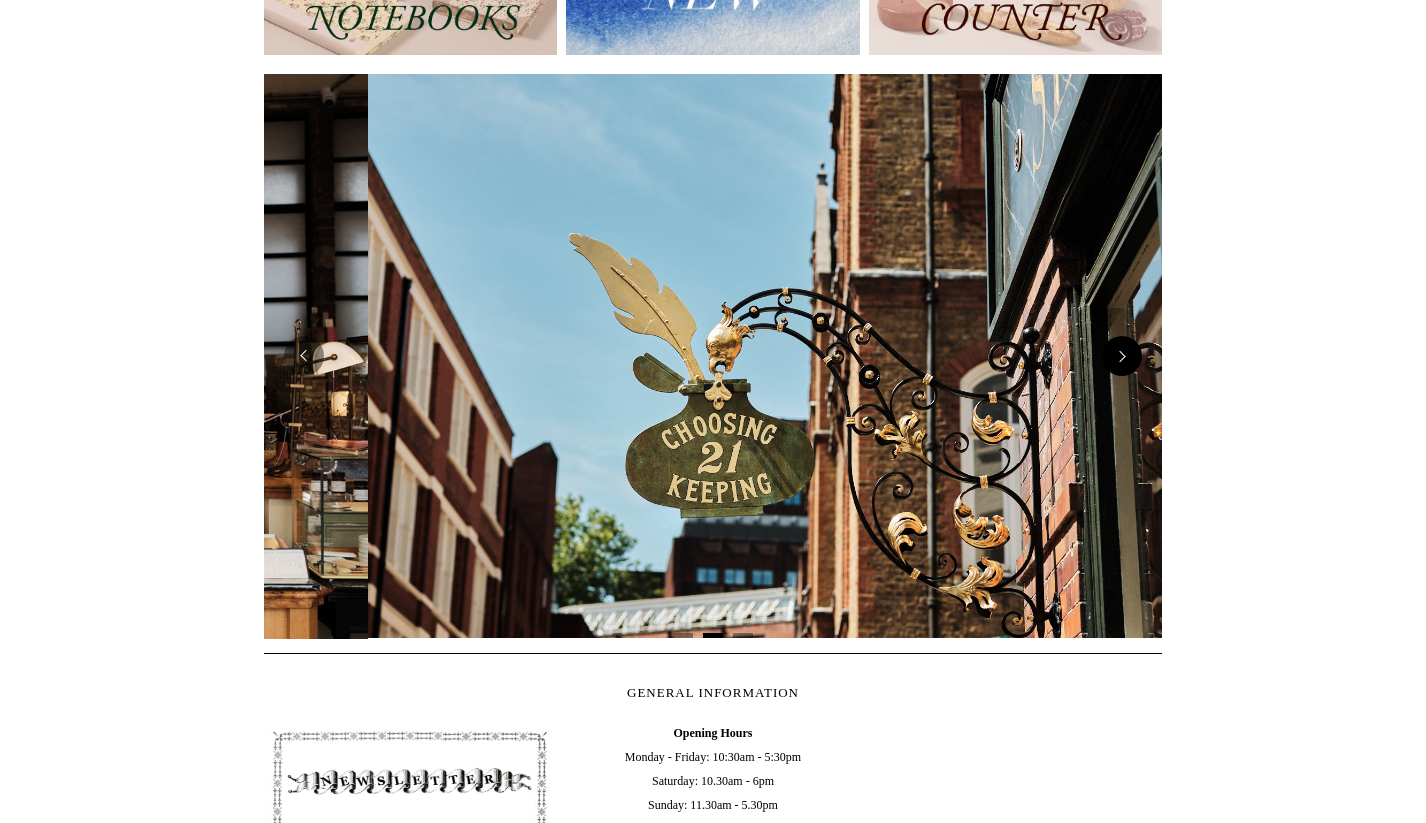 scroll, scrollTop: 0, scrollLeft: 898, axis: horizontal 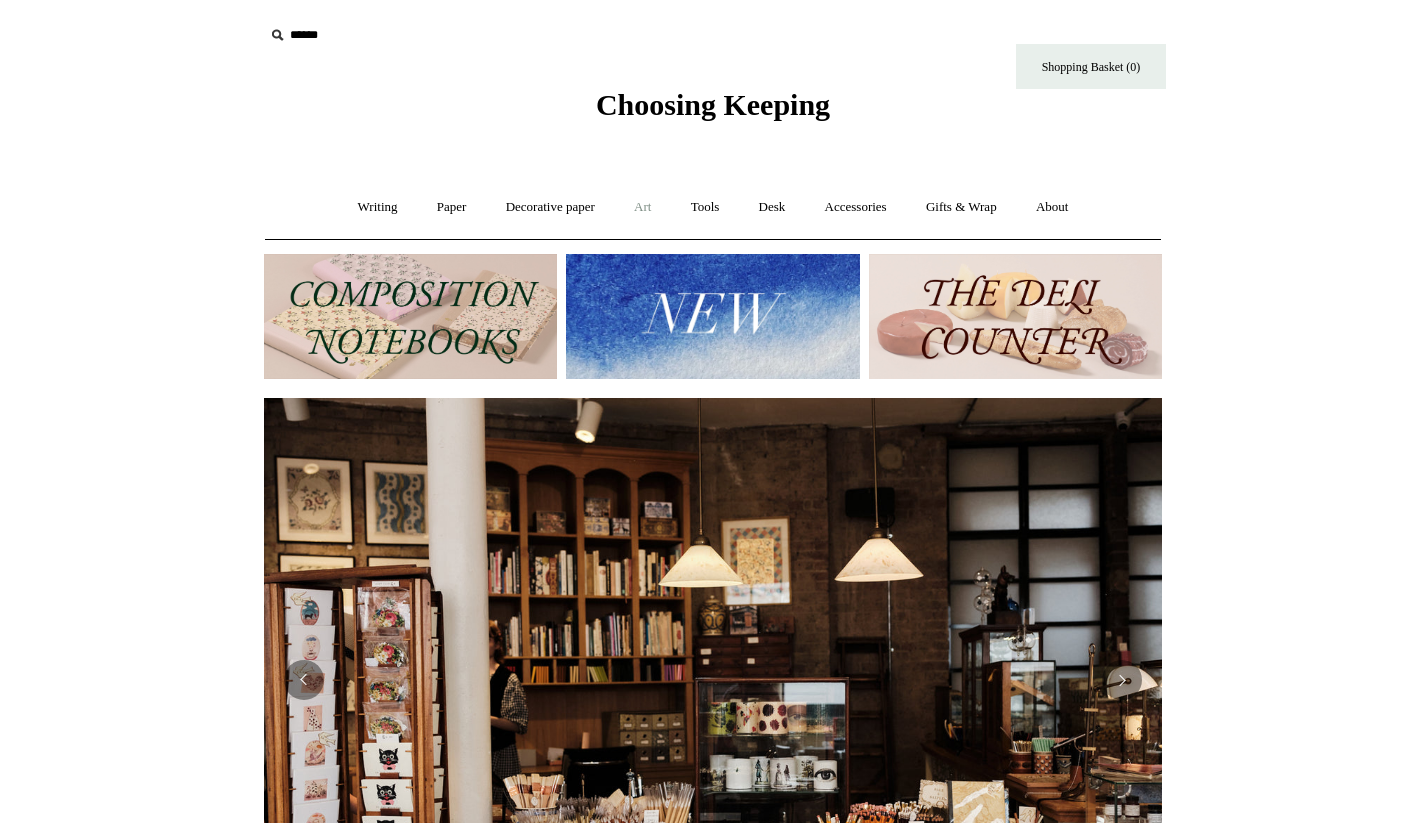 click on "Art +" at bounding box center [642, 207] 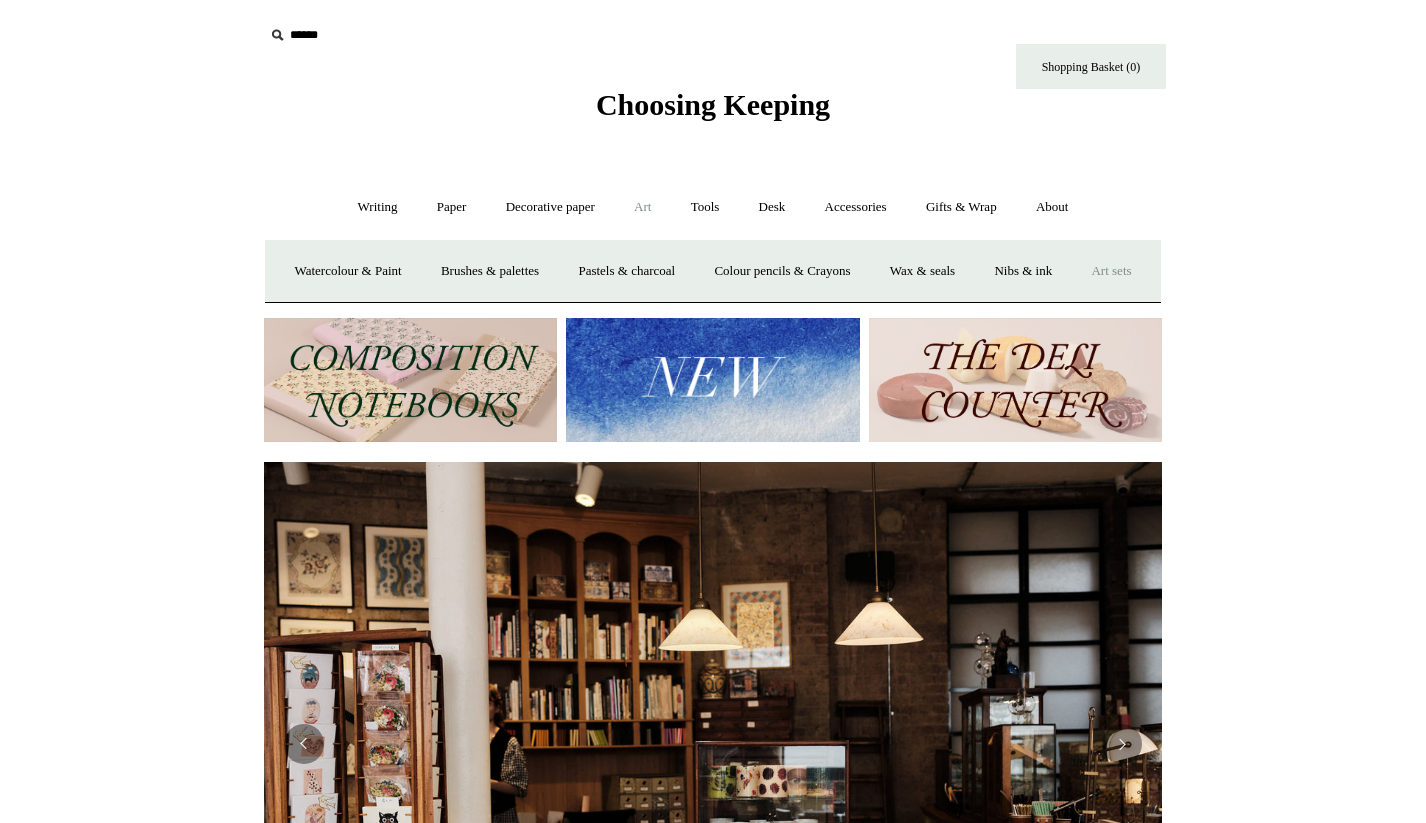 click on "Art sets" at bounding box center [1111, 271] 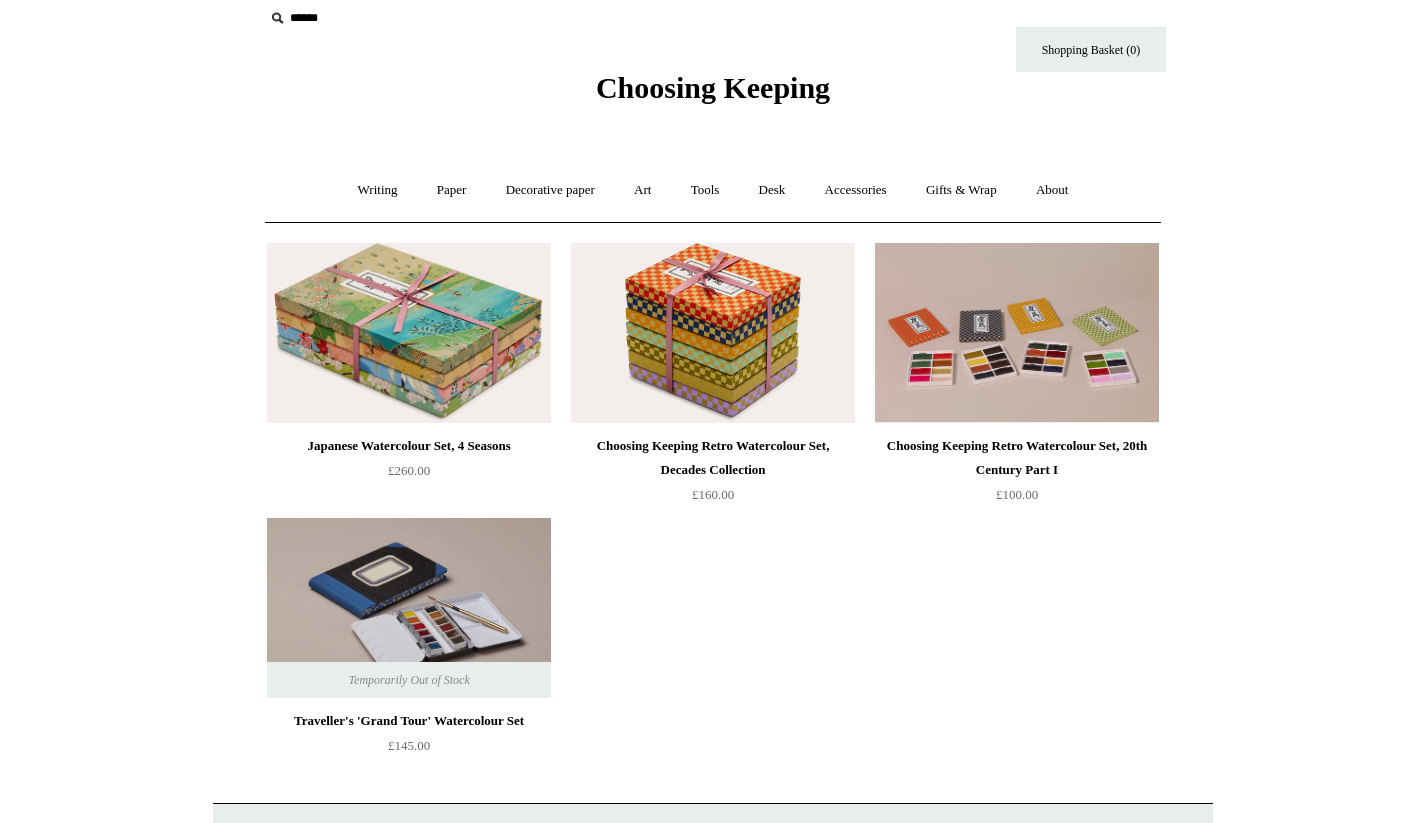 scroll, scrollTop: 23, scrollLeft: 0, axis: vertical 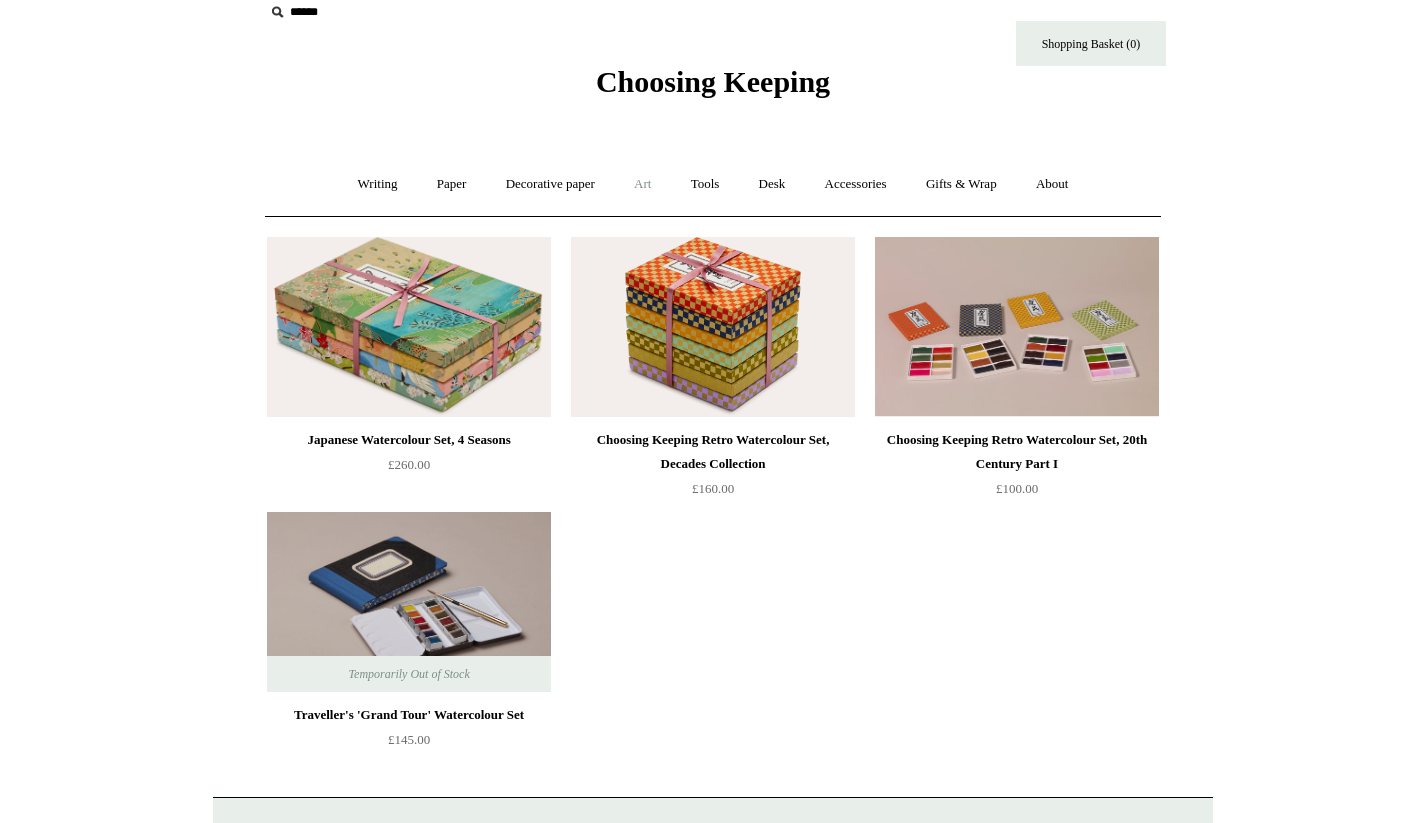 click on "Art +" at bounding box center (642, 184) 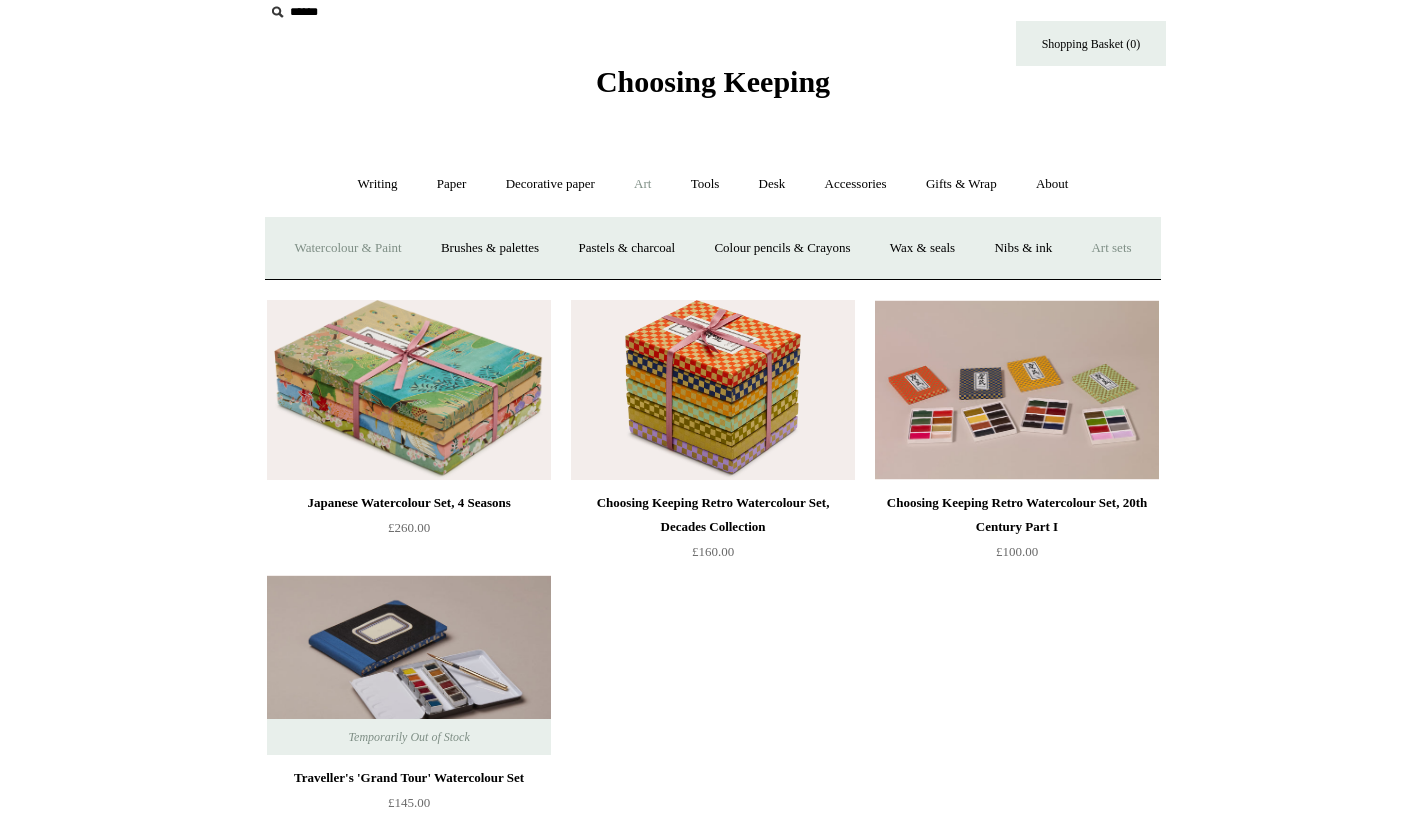 click on "Watercolour & Paint" at bounding box center [347, 248] 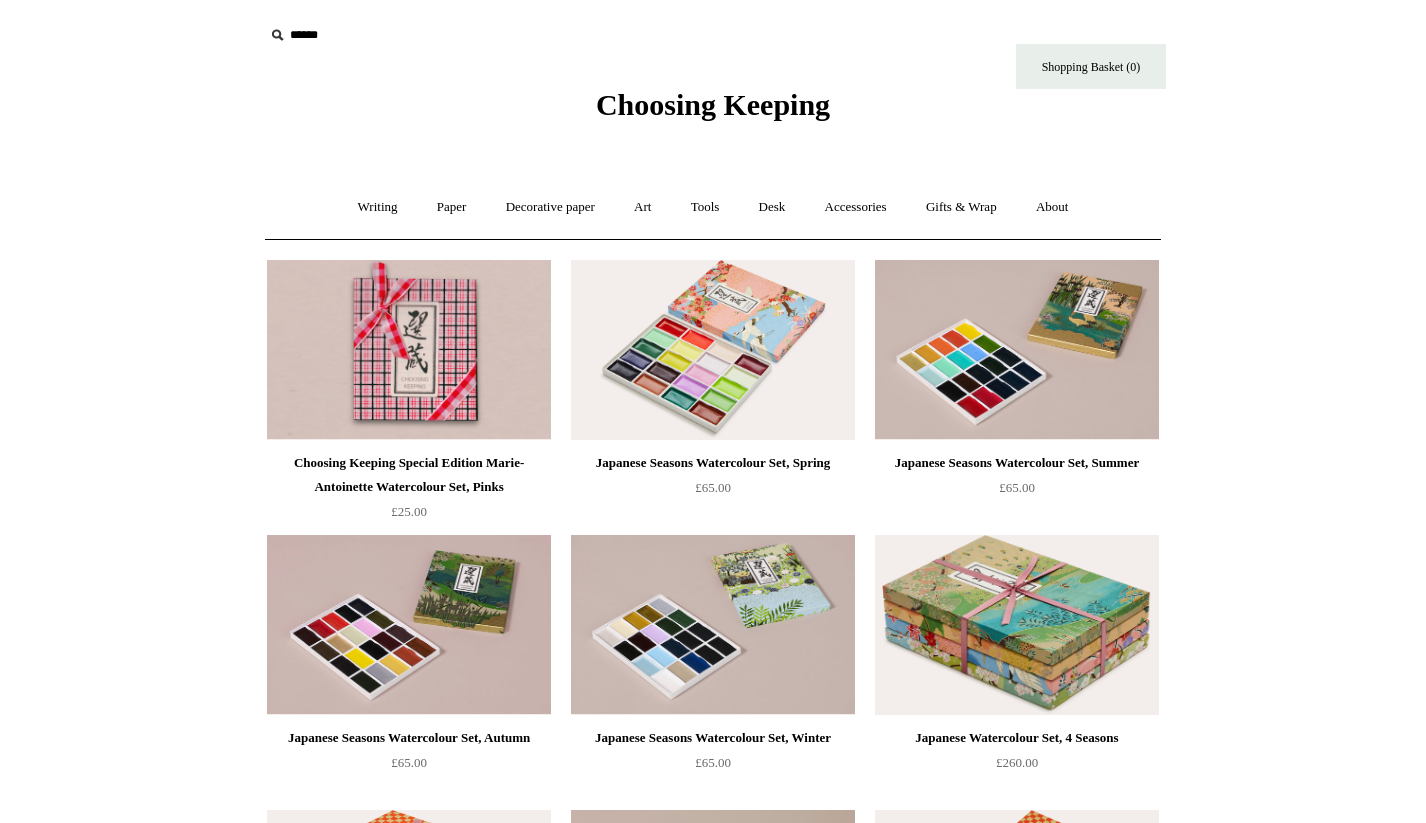 scroll, scrollTop: 0, scrollLeft: 0, axis: both 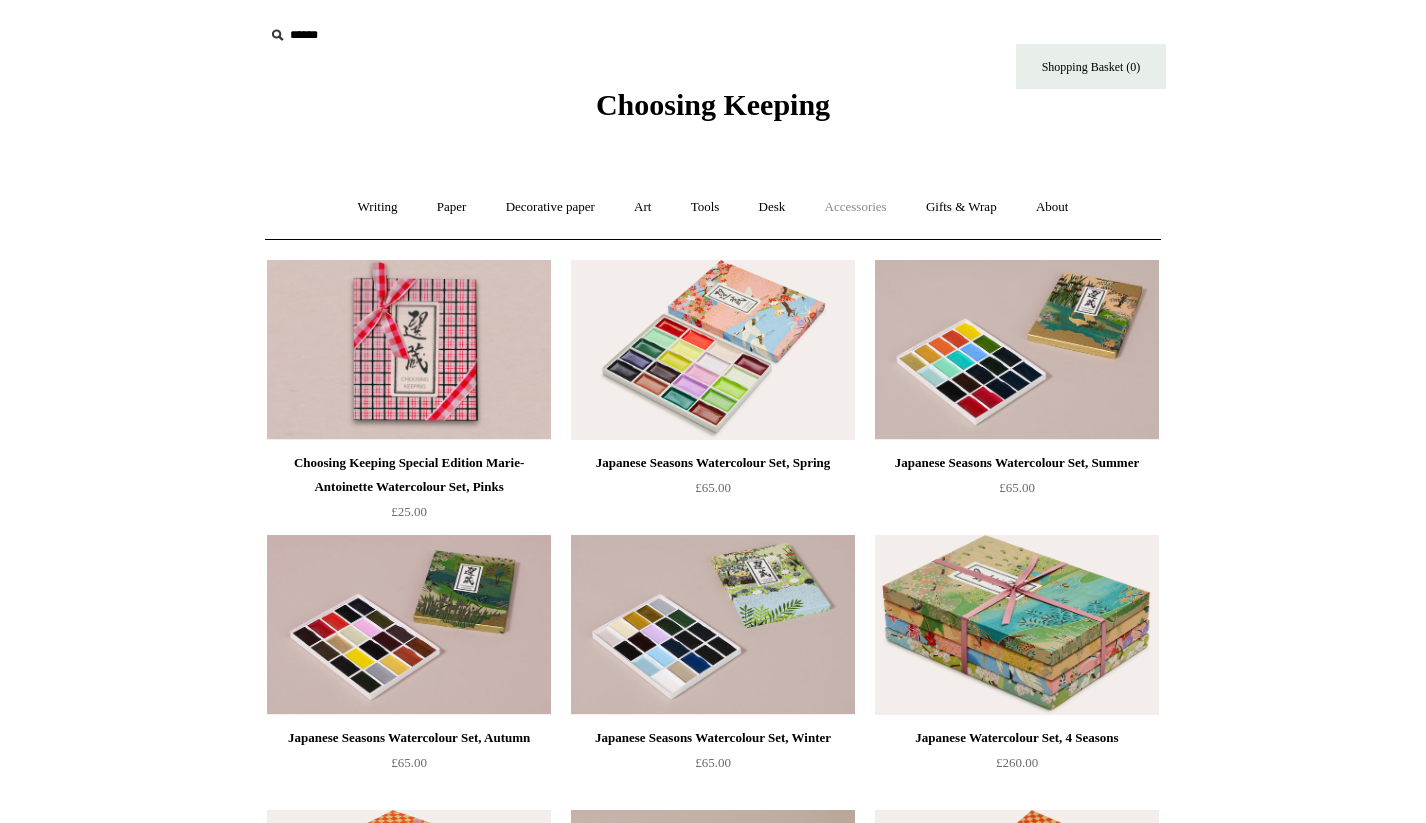 click on "Accessories +" at bounding box center (856, 207) 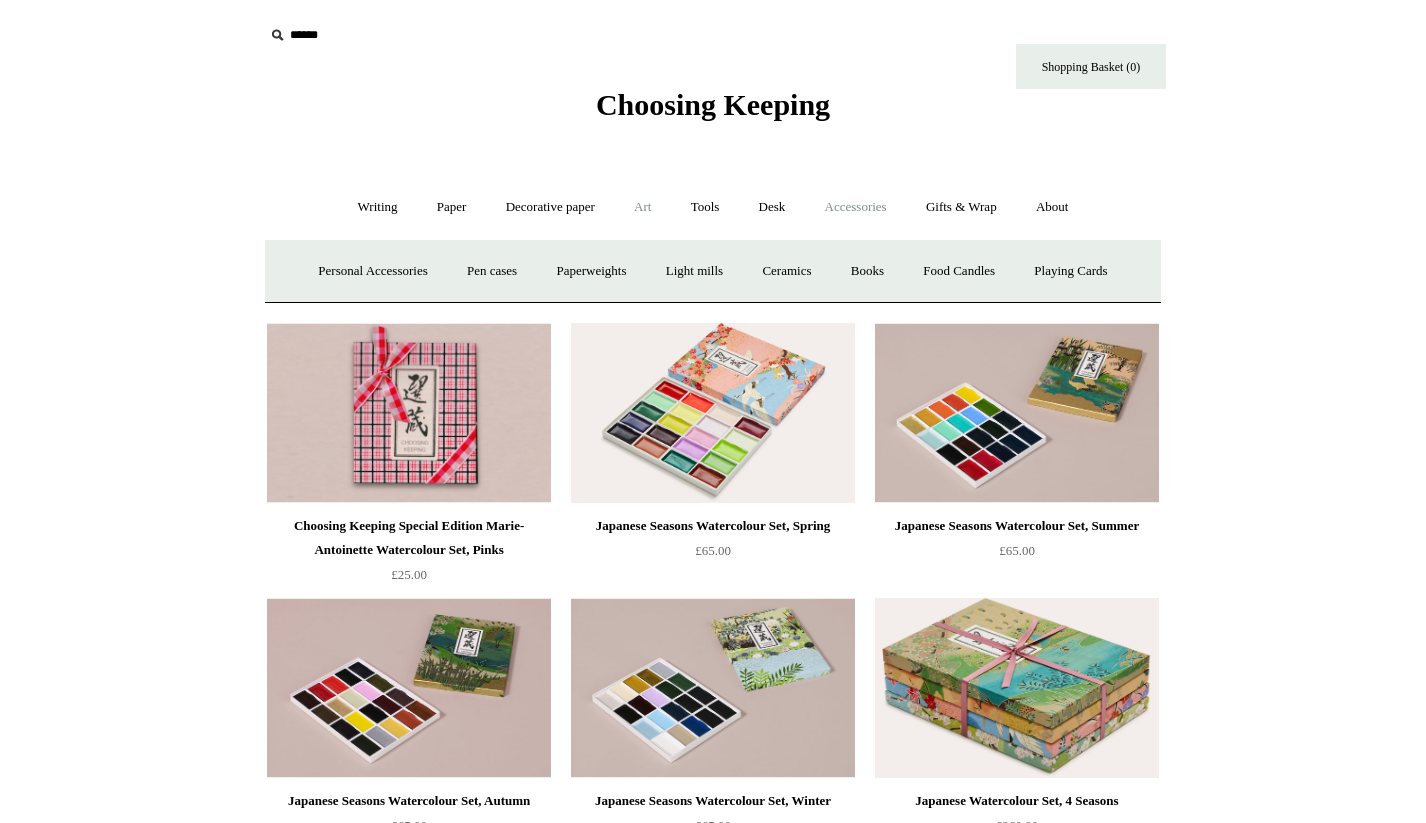 click on "Art +" at bounding box center [642, 207] 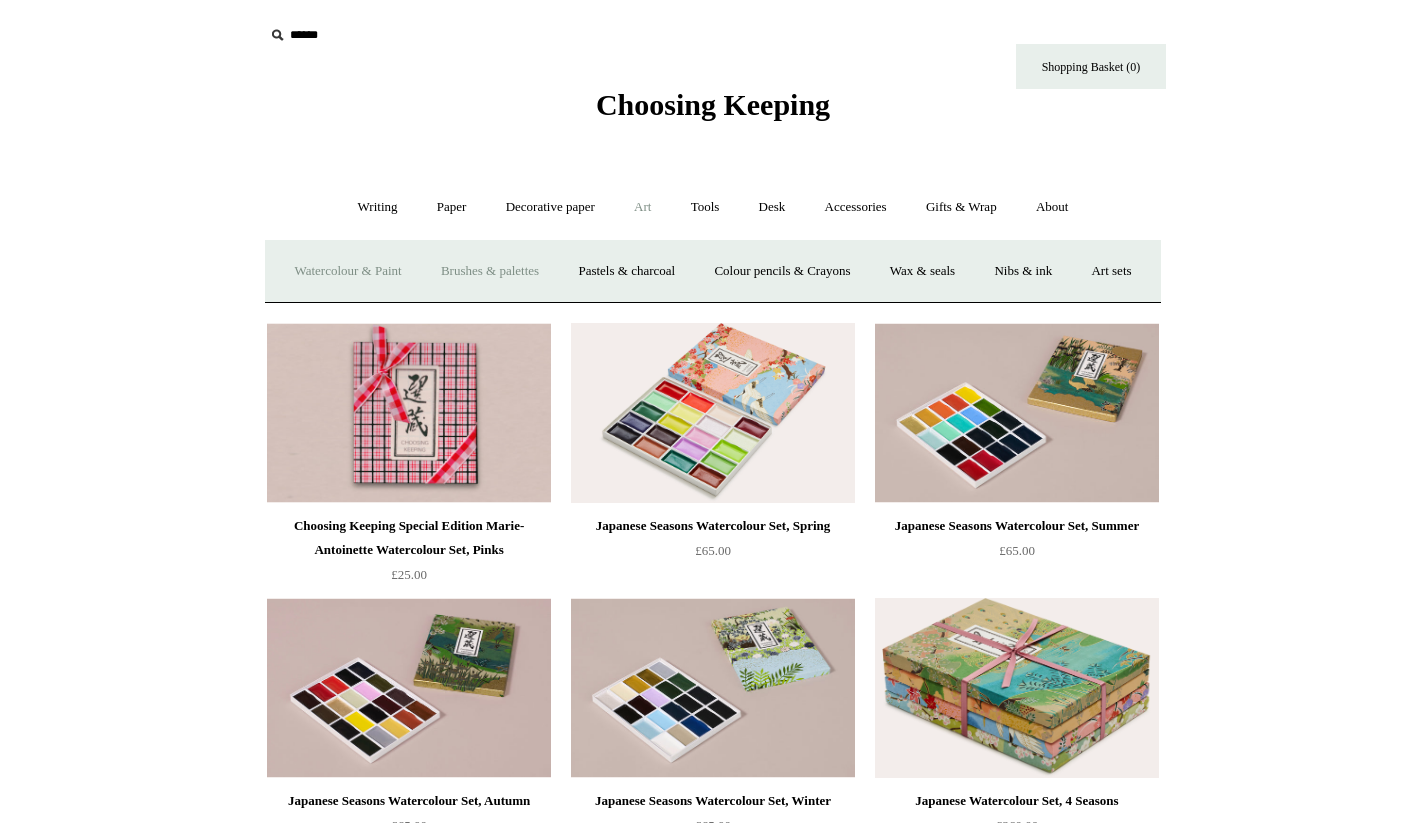 click on "Brushes & palettes" at bounding box center [490, 271] 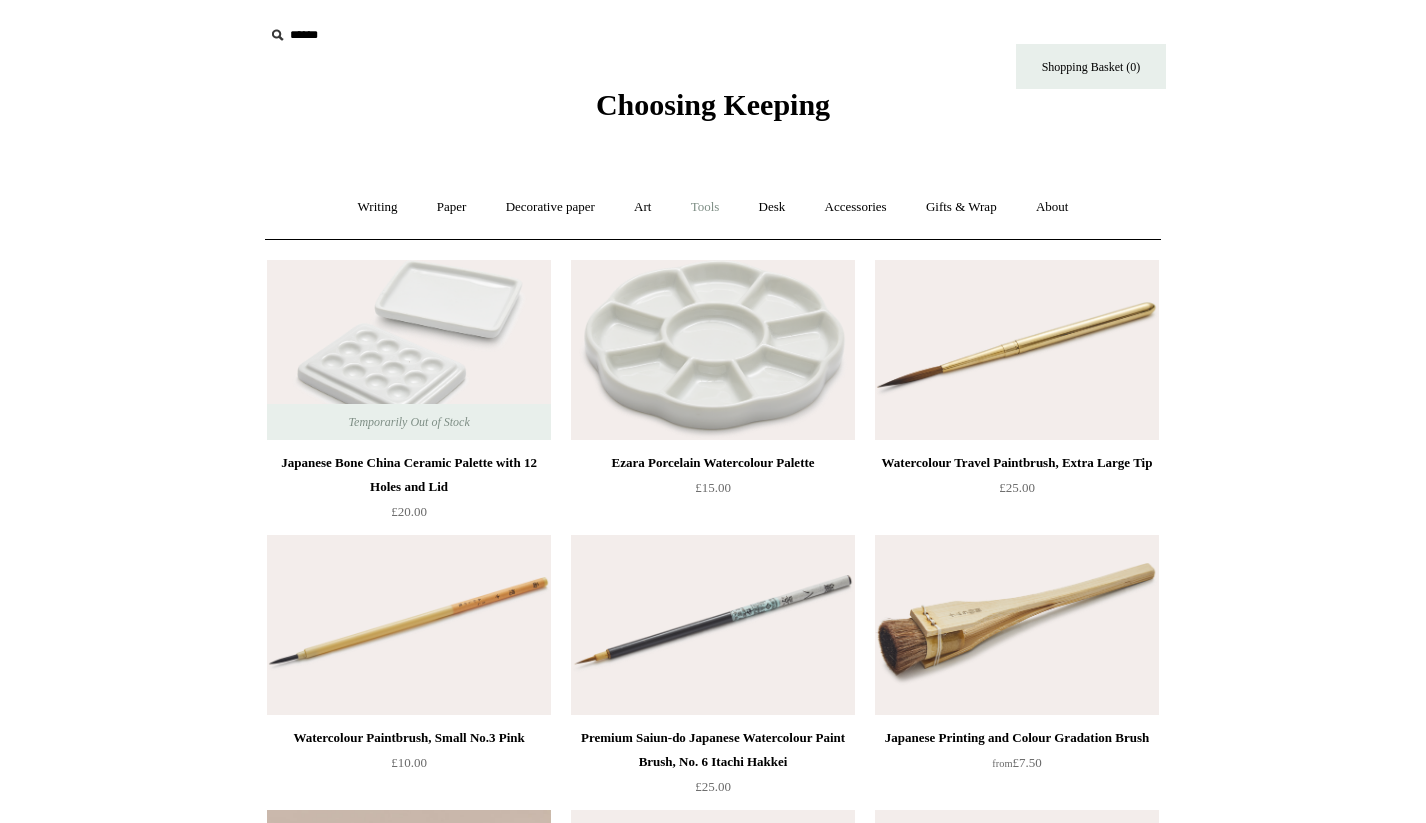 scroll, scrollTop: 0, scrollLeft: 0, axis: both 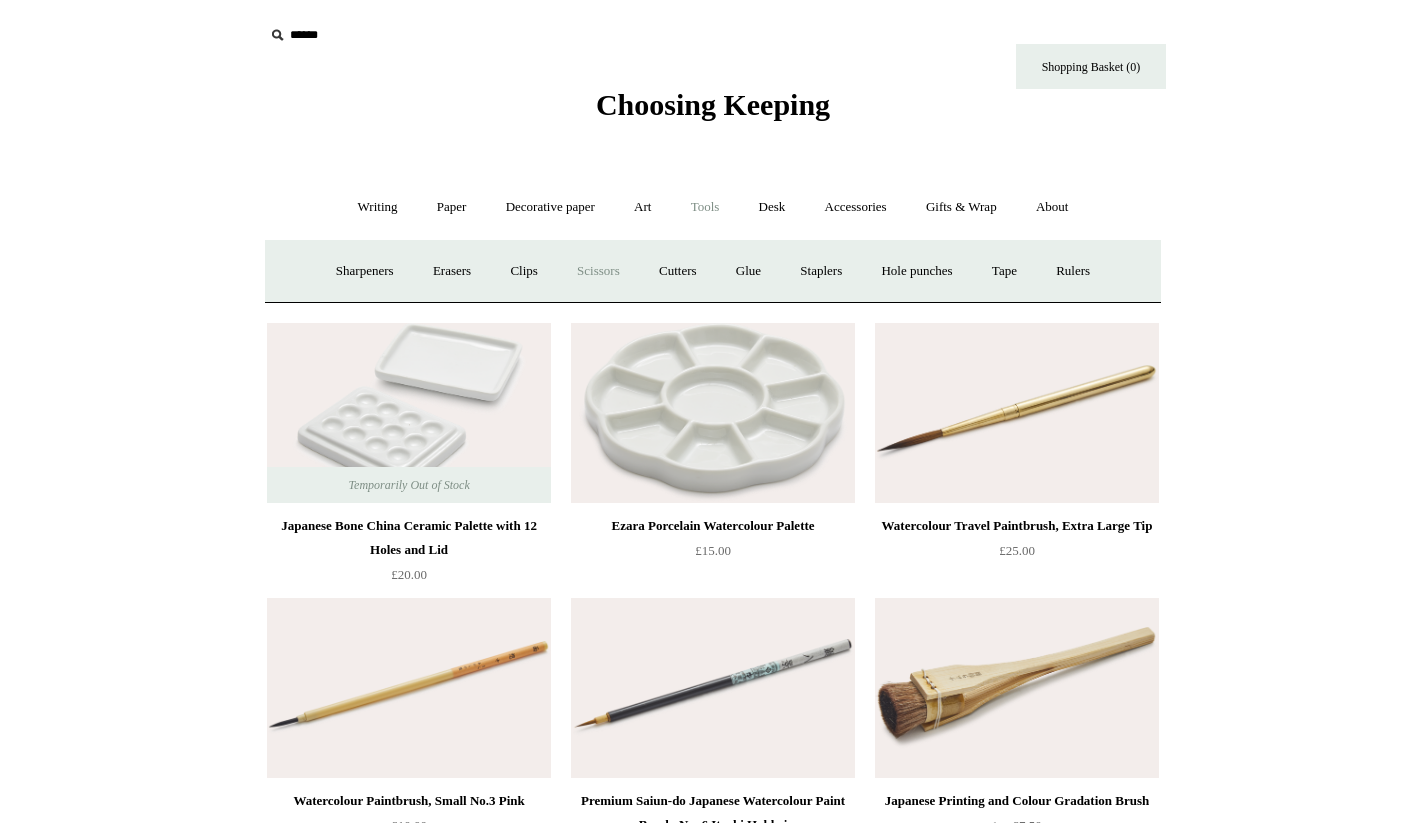 click on "Scissors" at bounding box center (598, 271) 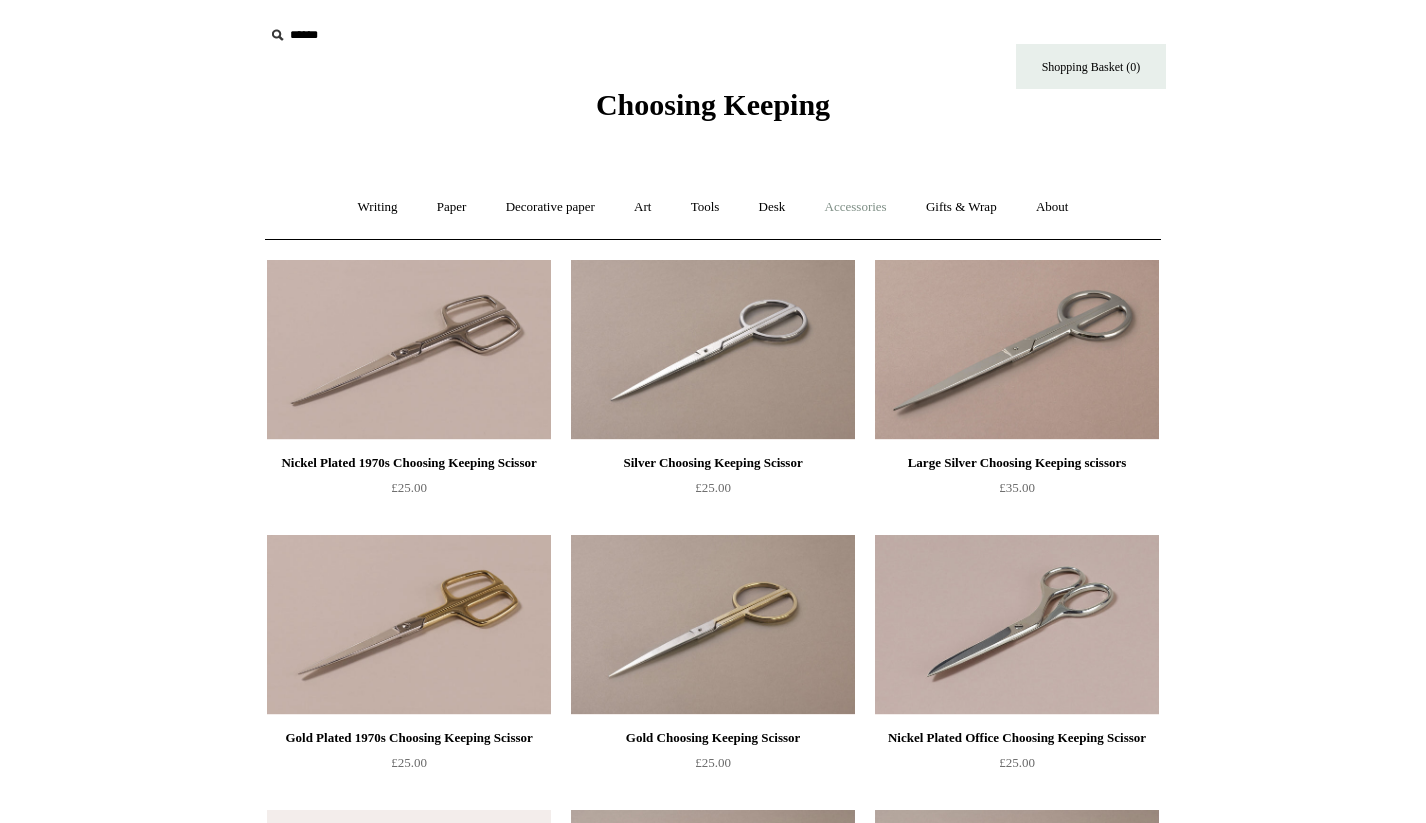 scroll, scrollTop: 0, scrollLeft: 0, axis: both 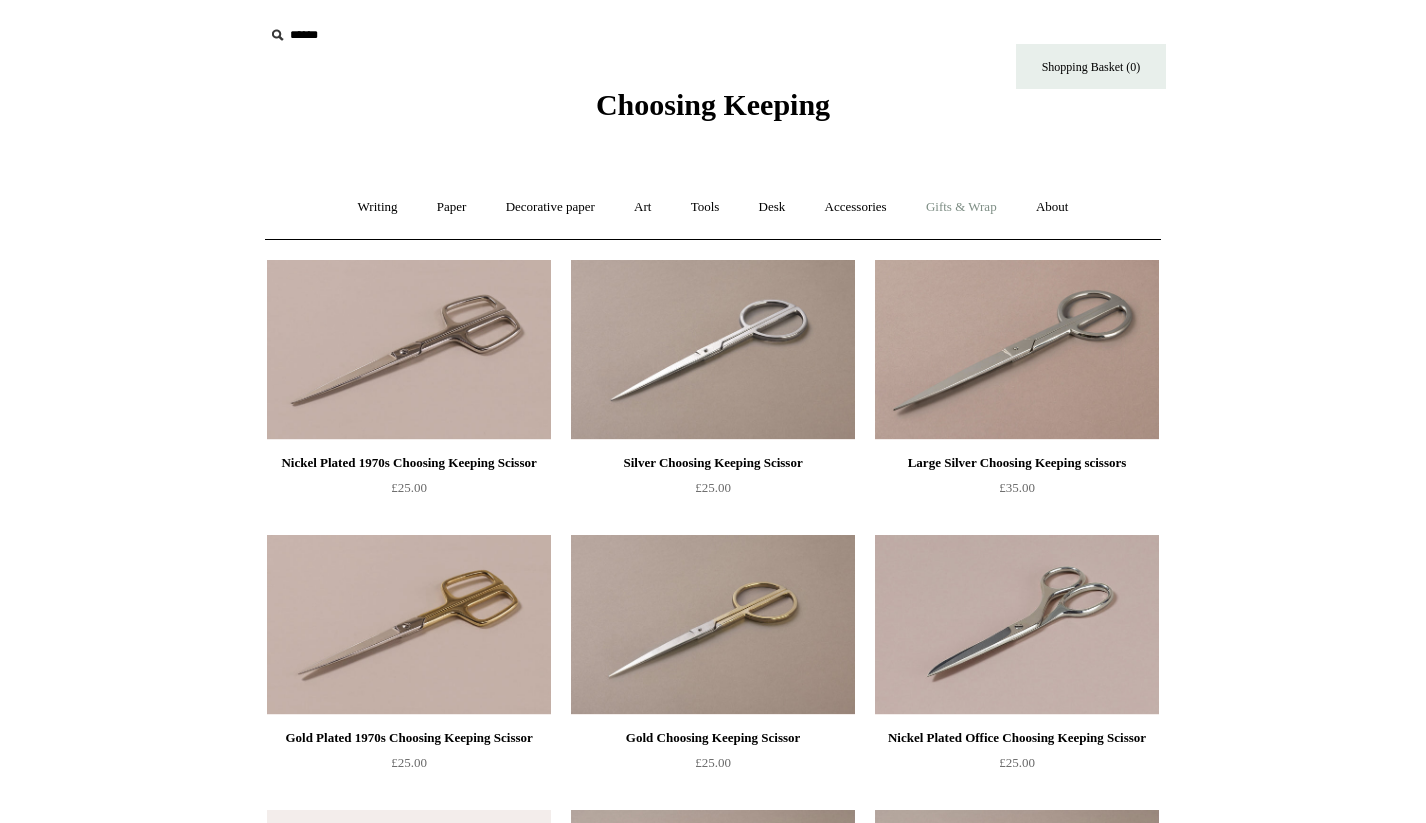 click on "Gifts & Wrap +" at bounding box center [961, 207] 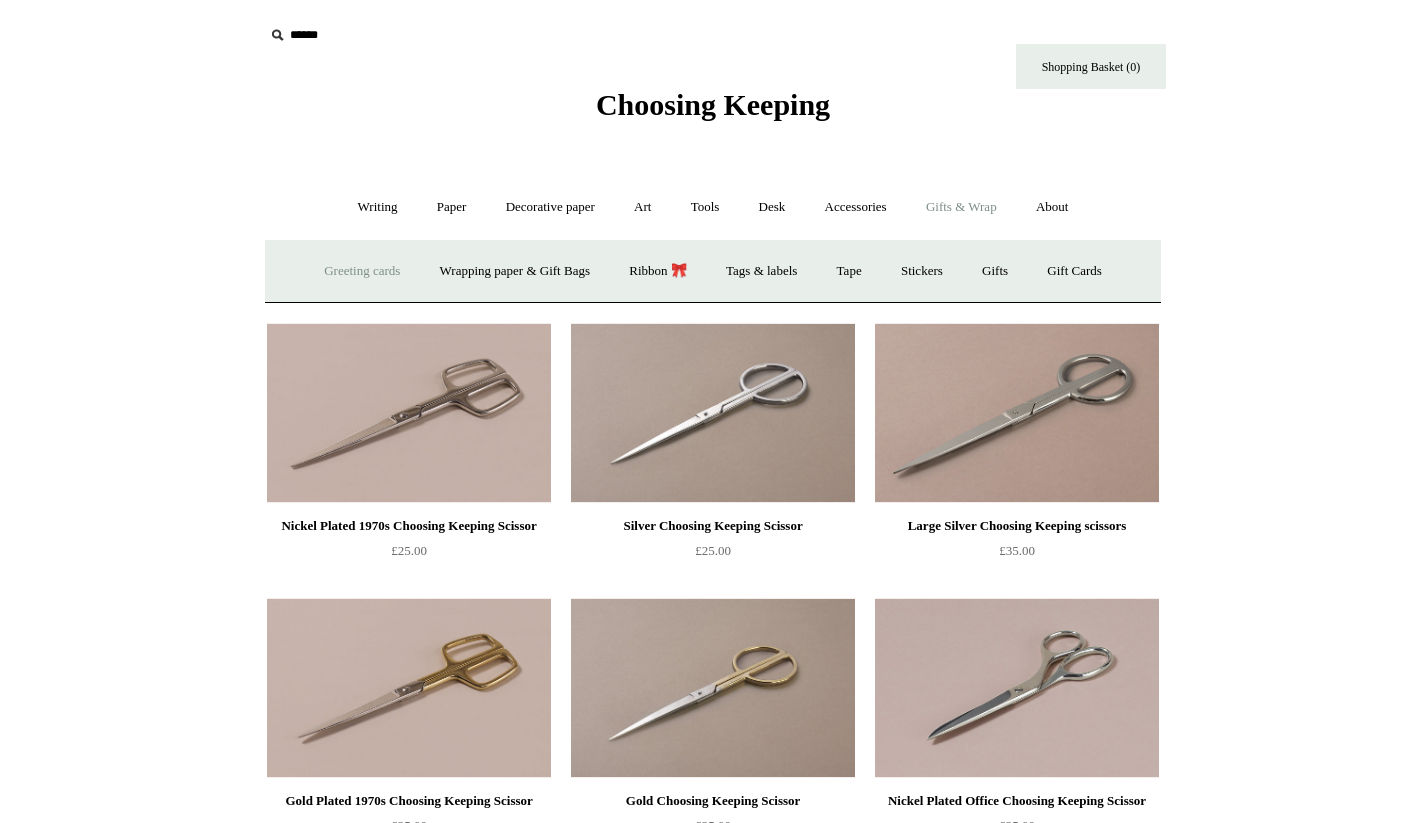 click on "Greeting cards +" at bounding box center (362, 271) 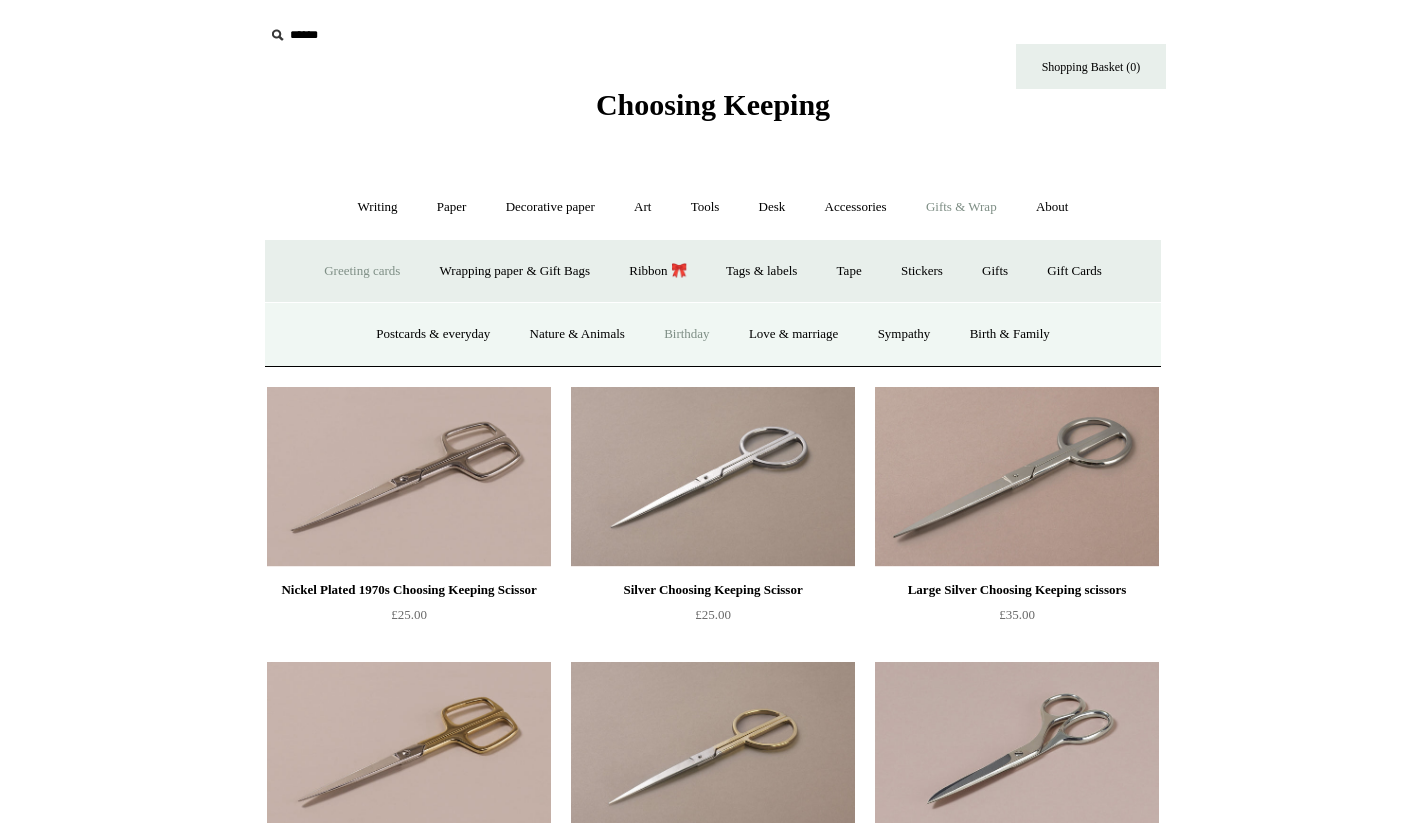 click on "Birthday" at bounding box center (687, 334) 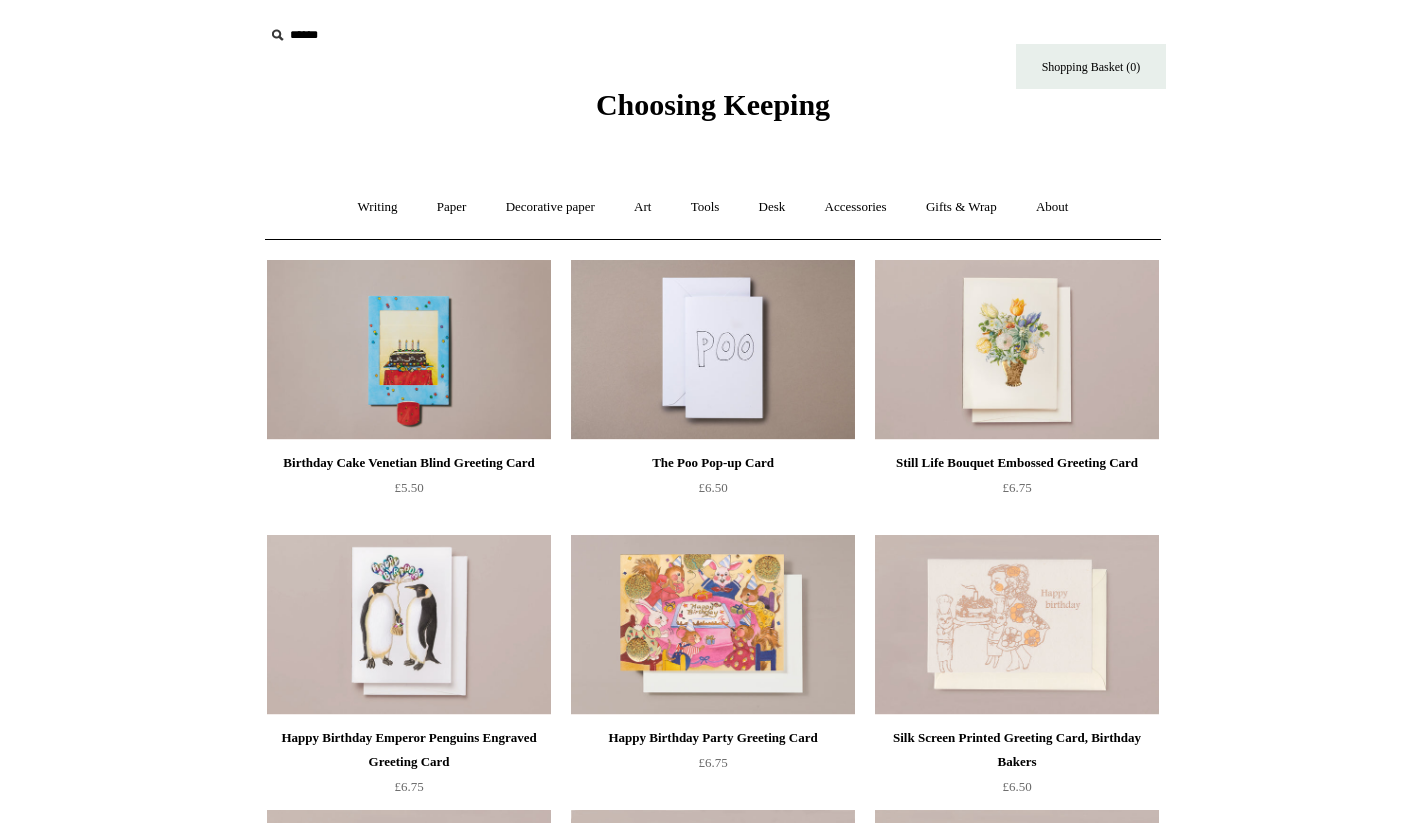scroll, scrollTop: 0, scrollLeft: 0, axis: both 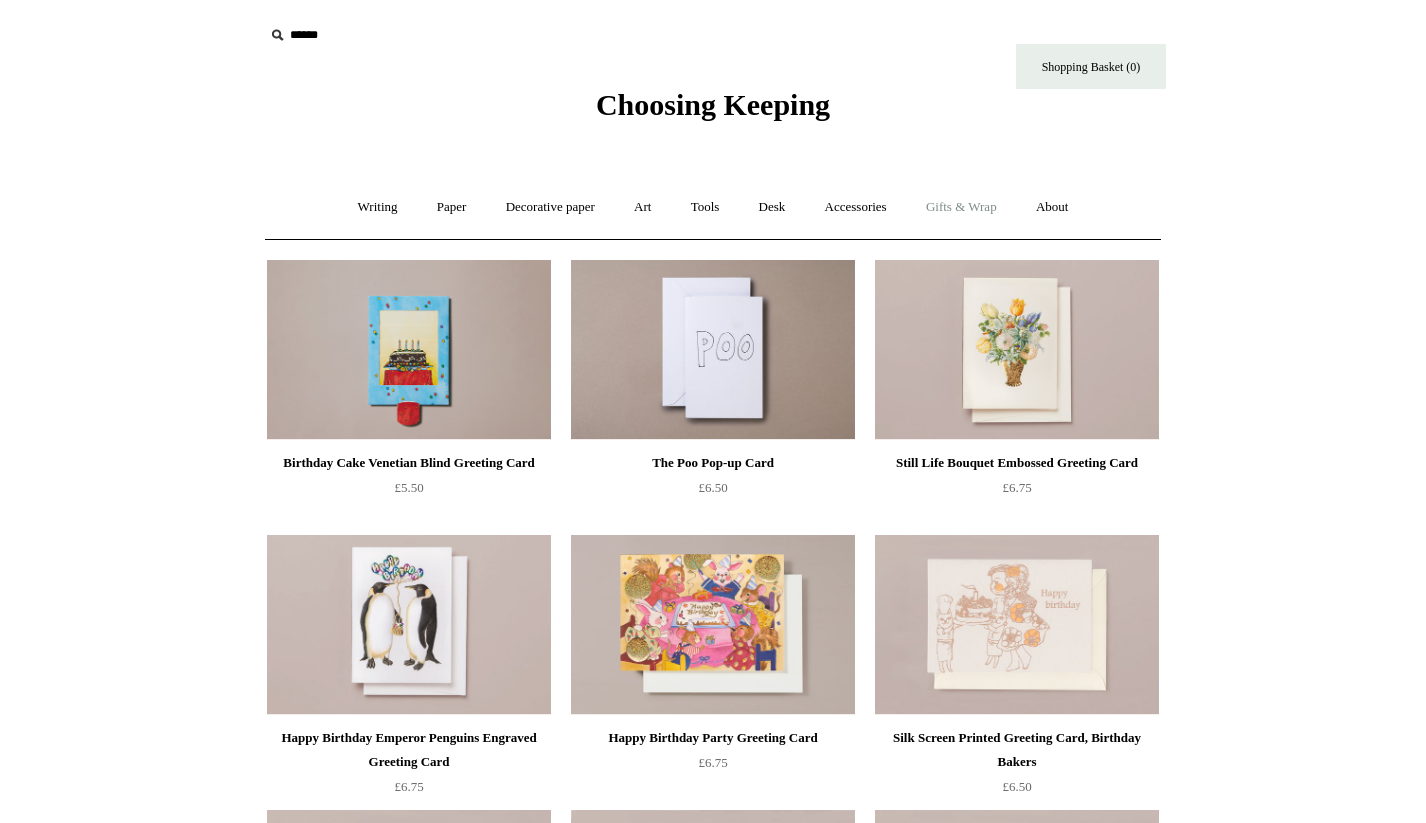 click on "Gifts & Wrap +" at bounding box center [961, 207] 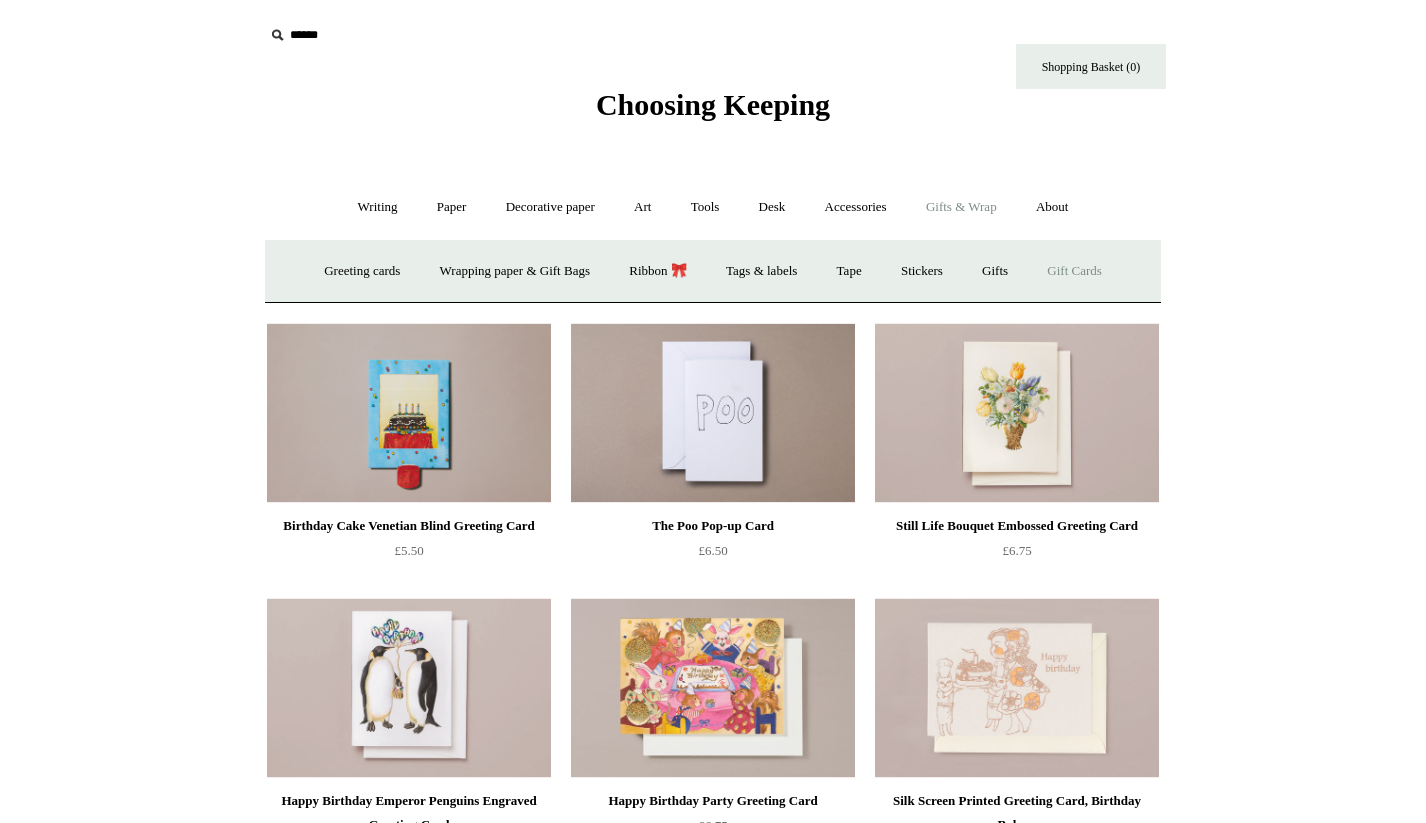 click on "Gift Cards" at bounding box center (1074, 271) 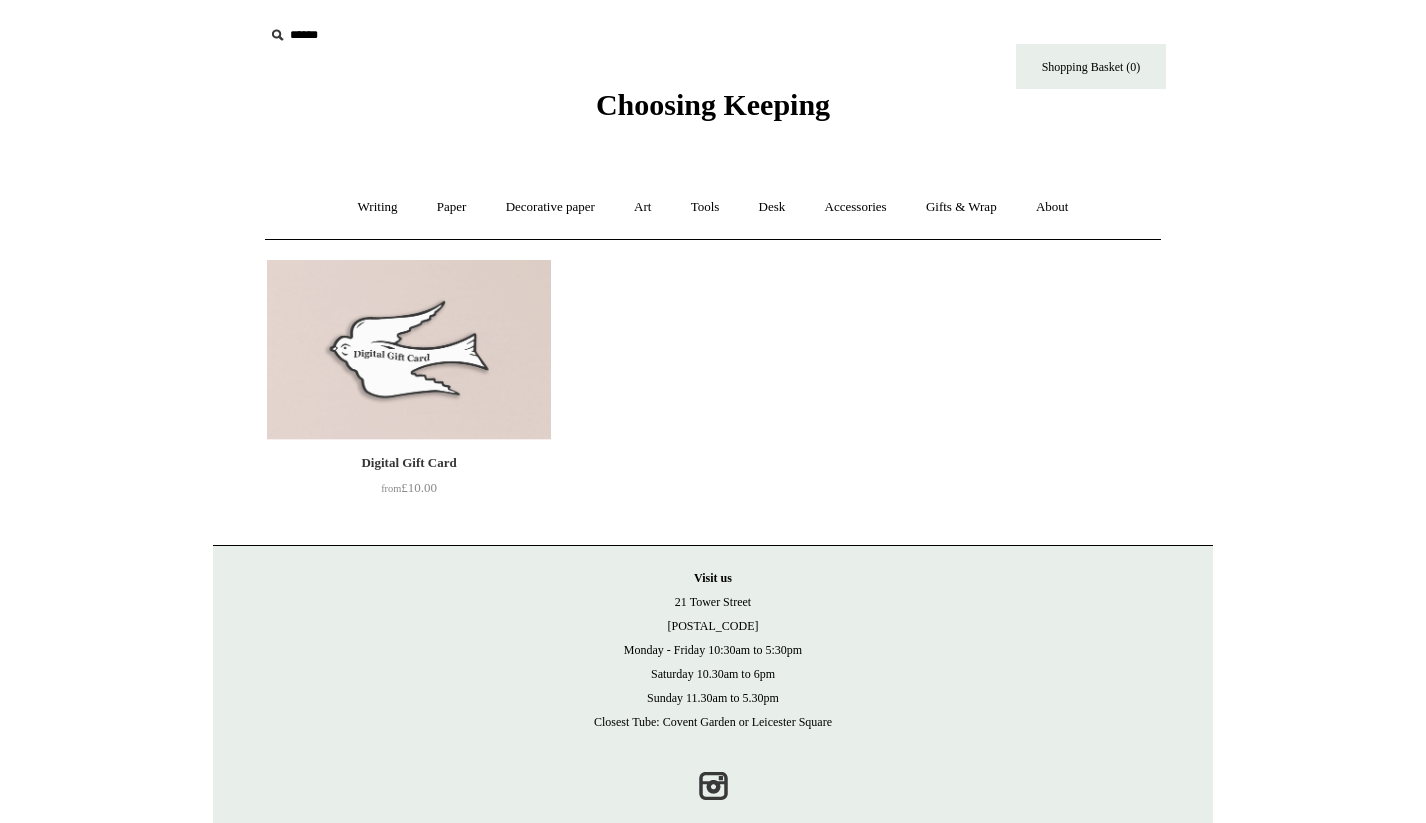scroll, scrollTop: 0, scrollLeft: 0, axis: both 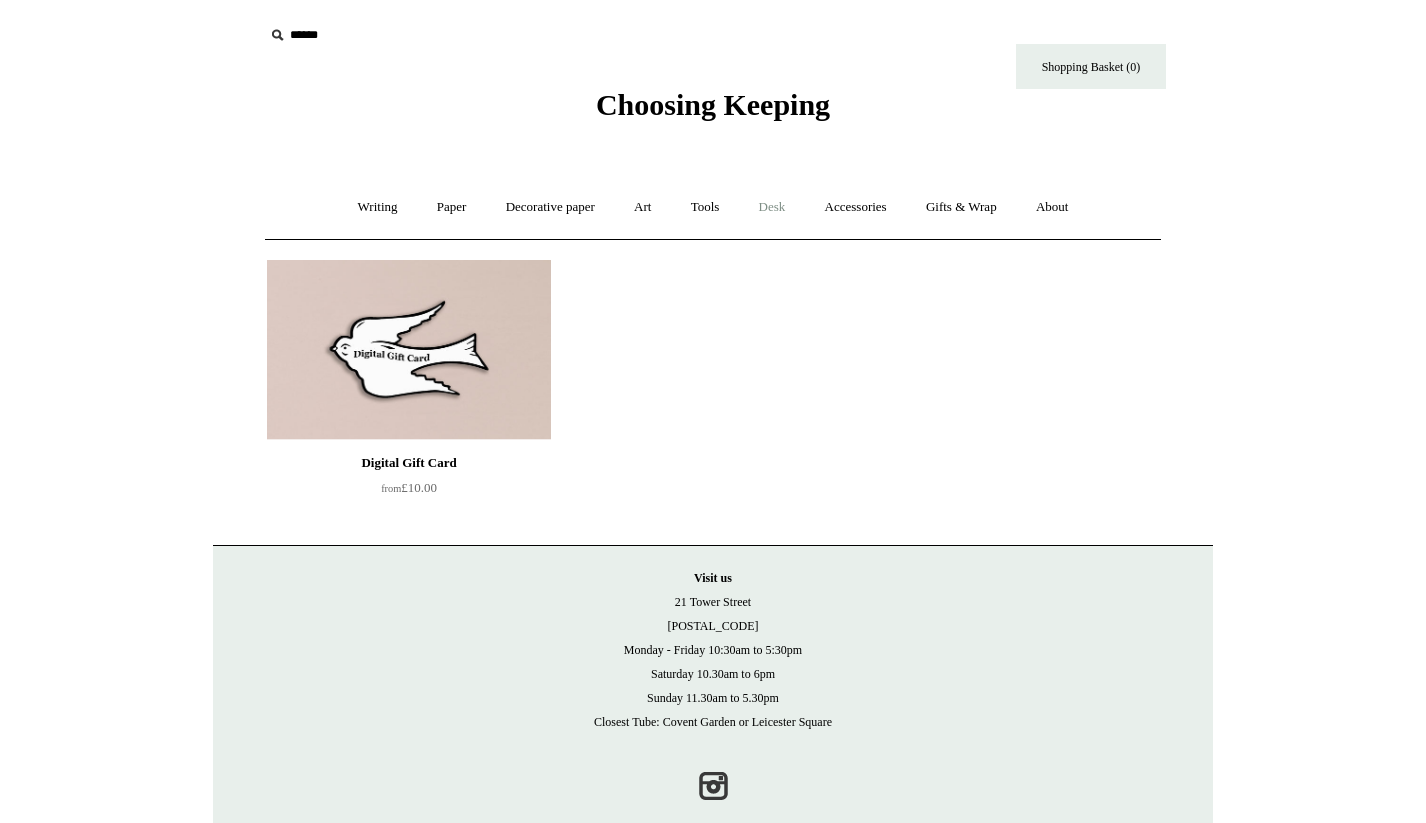 click on "Desk +" at bounding box center (772, 207) 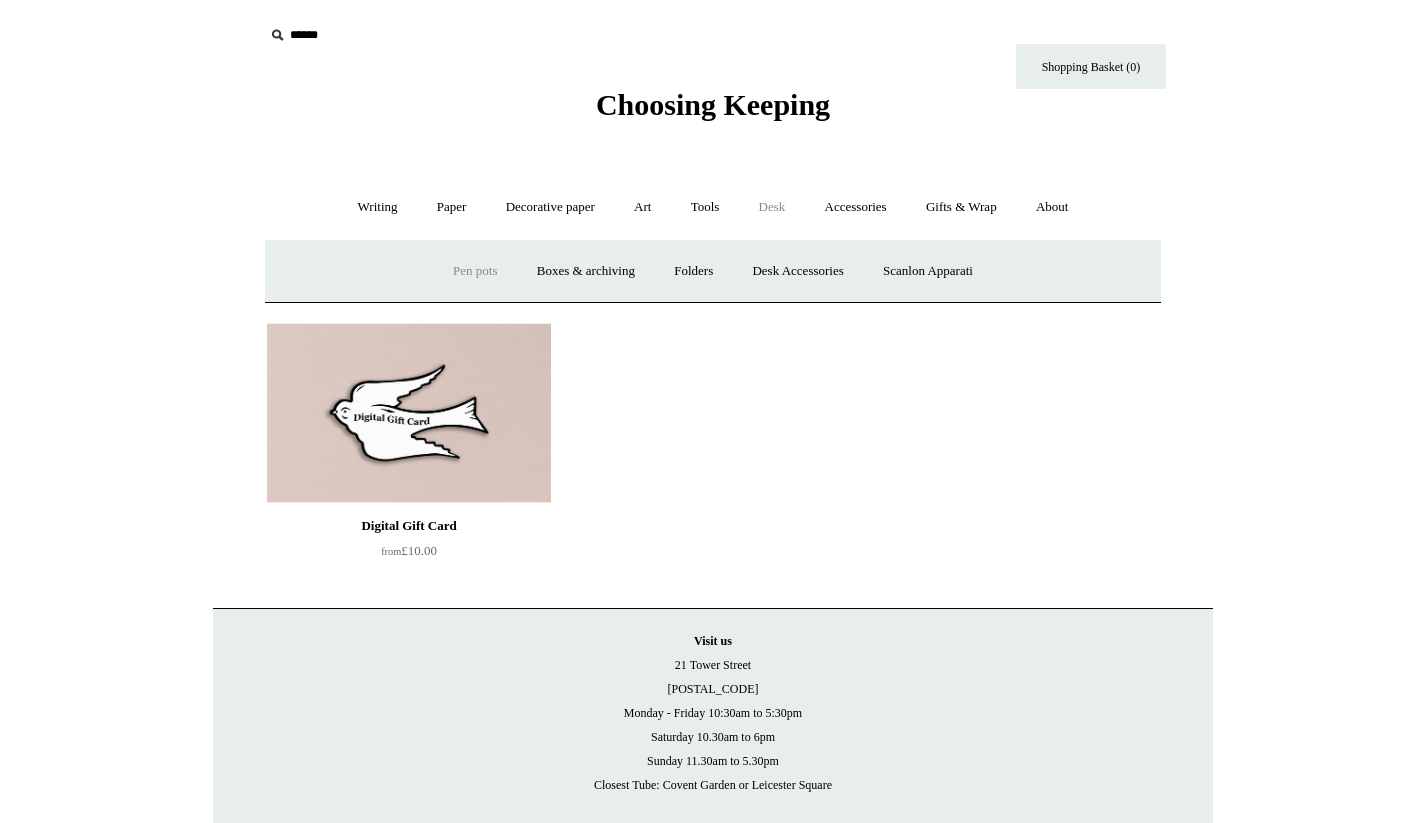 click on "Pen pots" at bounding box center [475, 271] 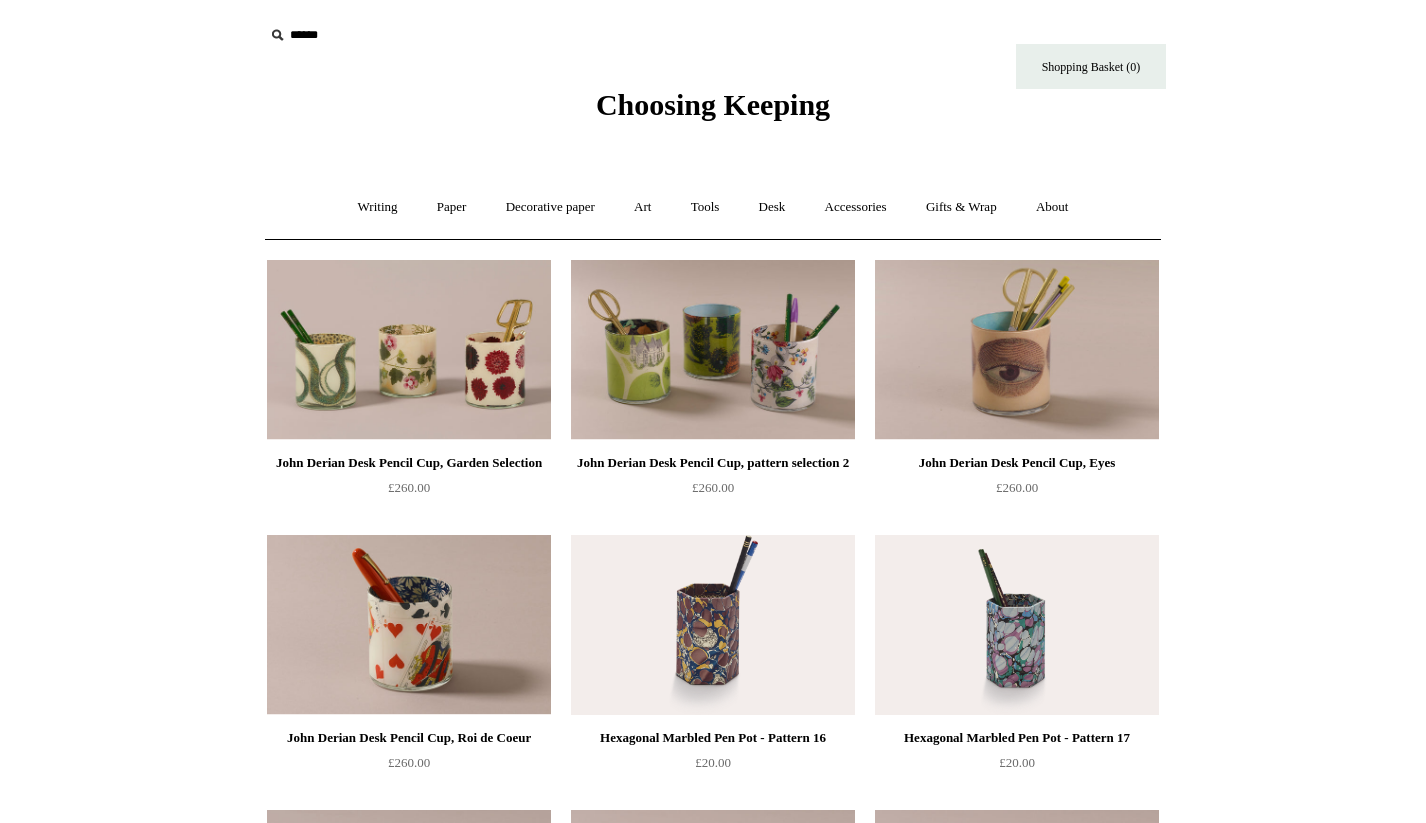 scroll, scrollTop: 0, scrollLeft: 0, axis: both 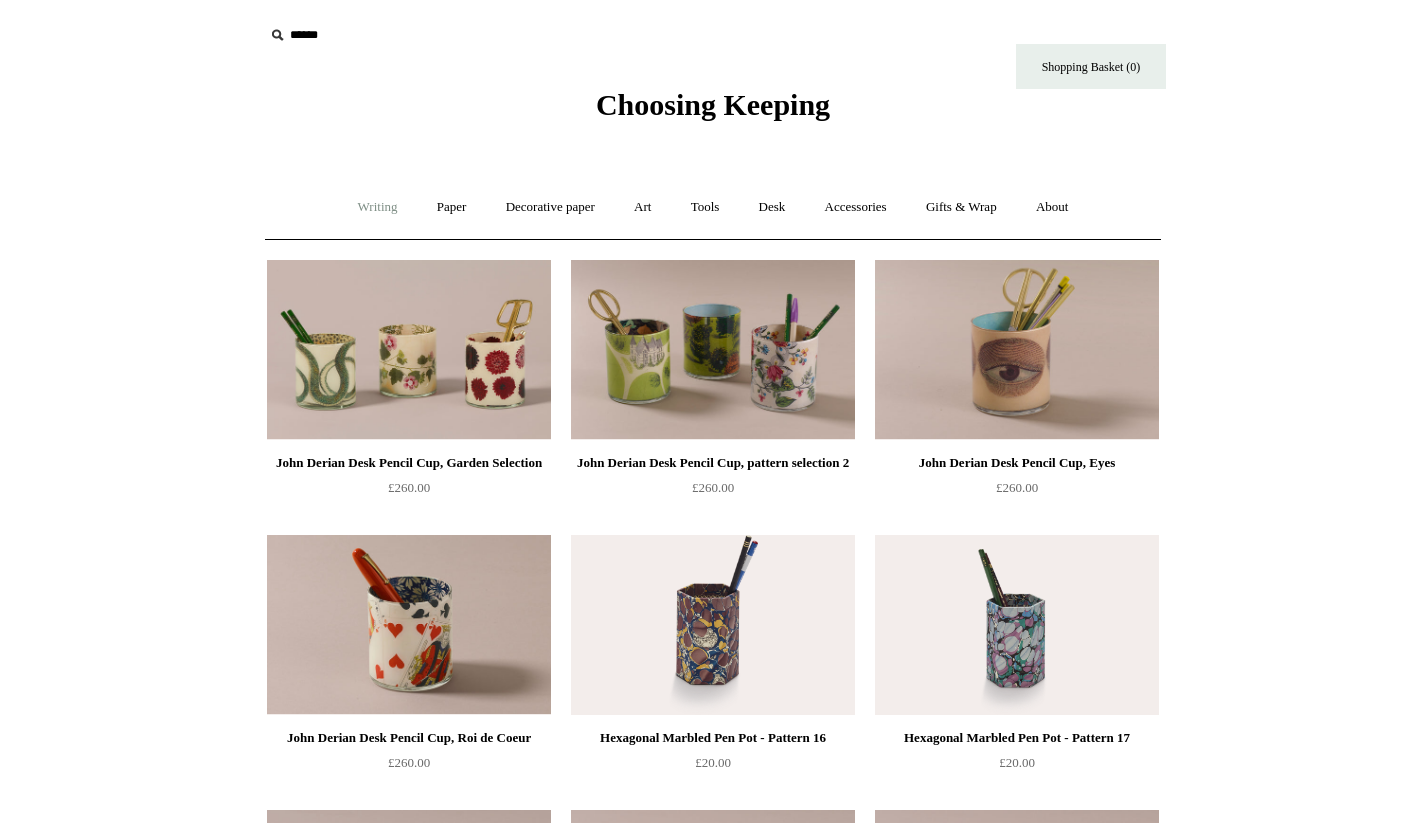 click on "Writing +" at bounding box center [378, 207] 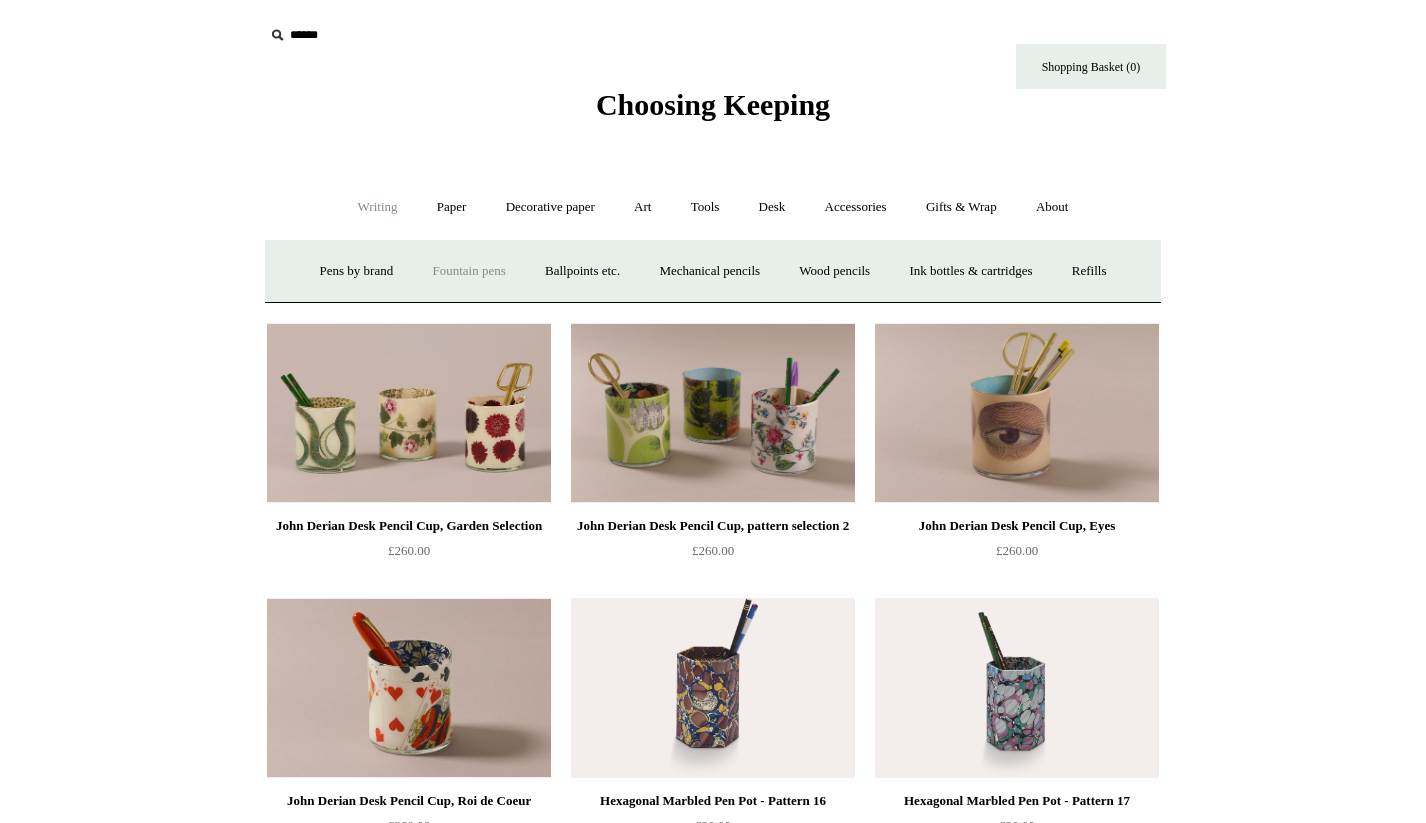 click on "Fountain pens +" at bounding box center [468, 271] 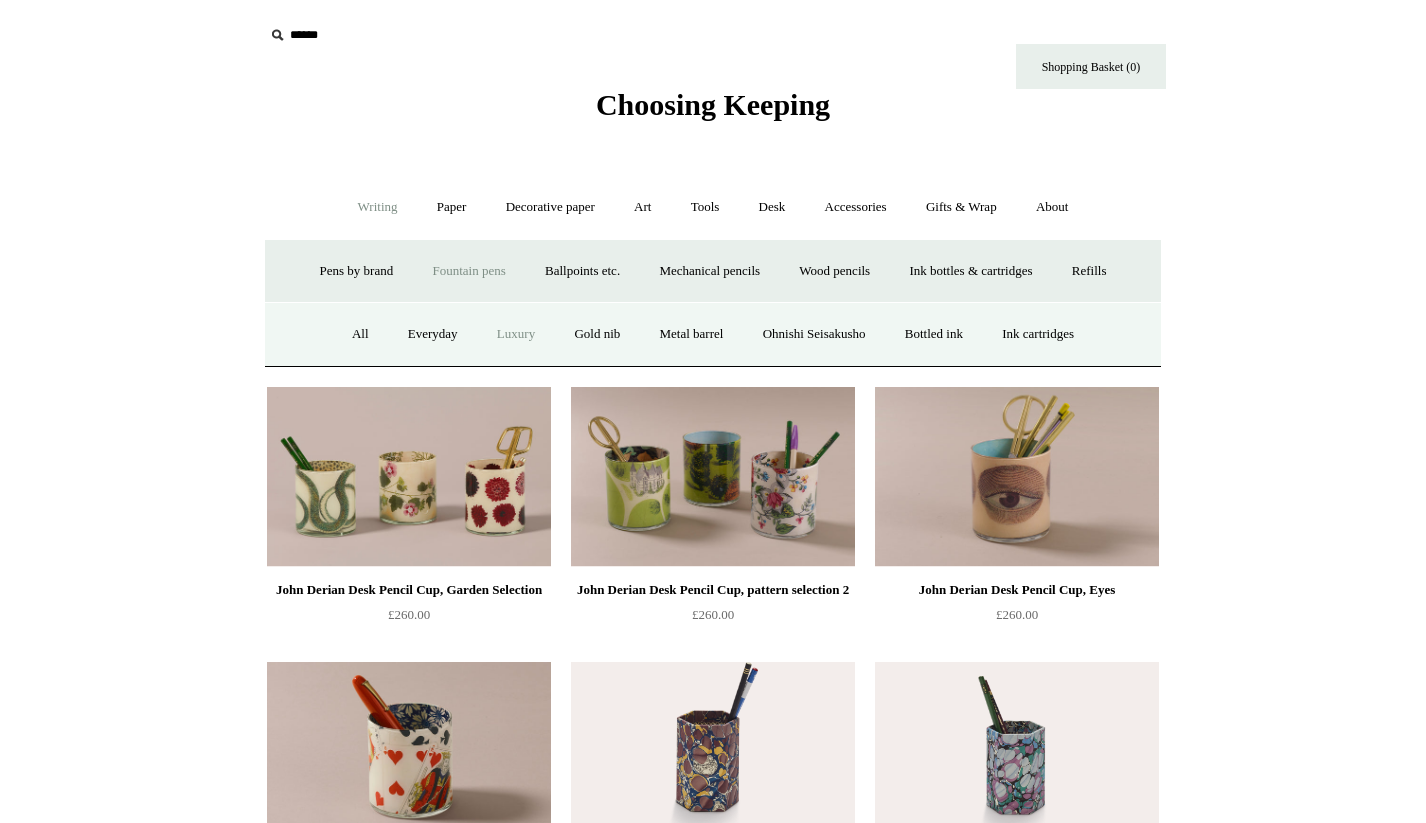 click on "Luxury" at bounding box center (516, 334) 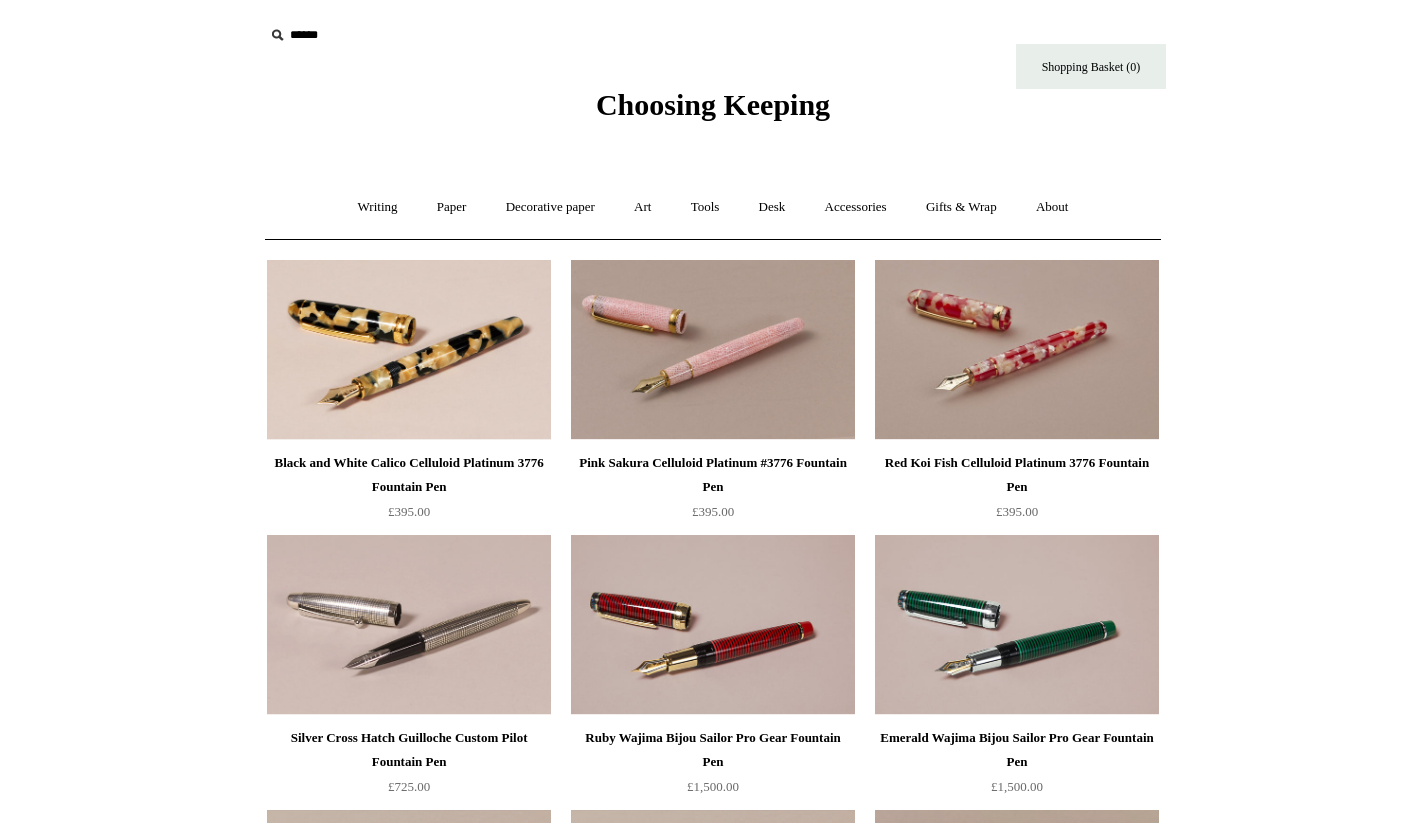 scroll, scrollTop: 0, scrollLeft: 0, axis: both 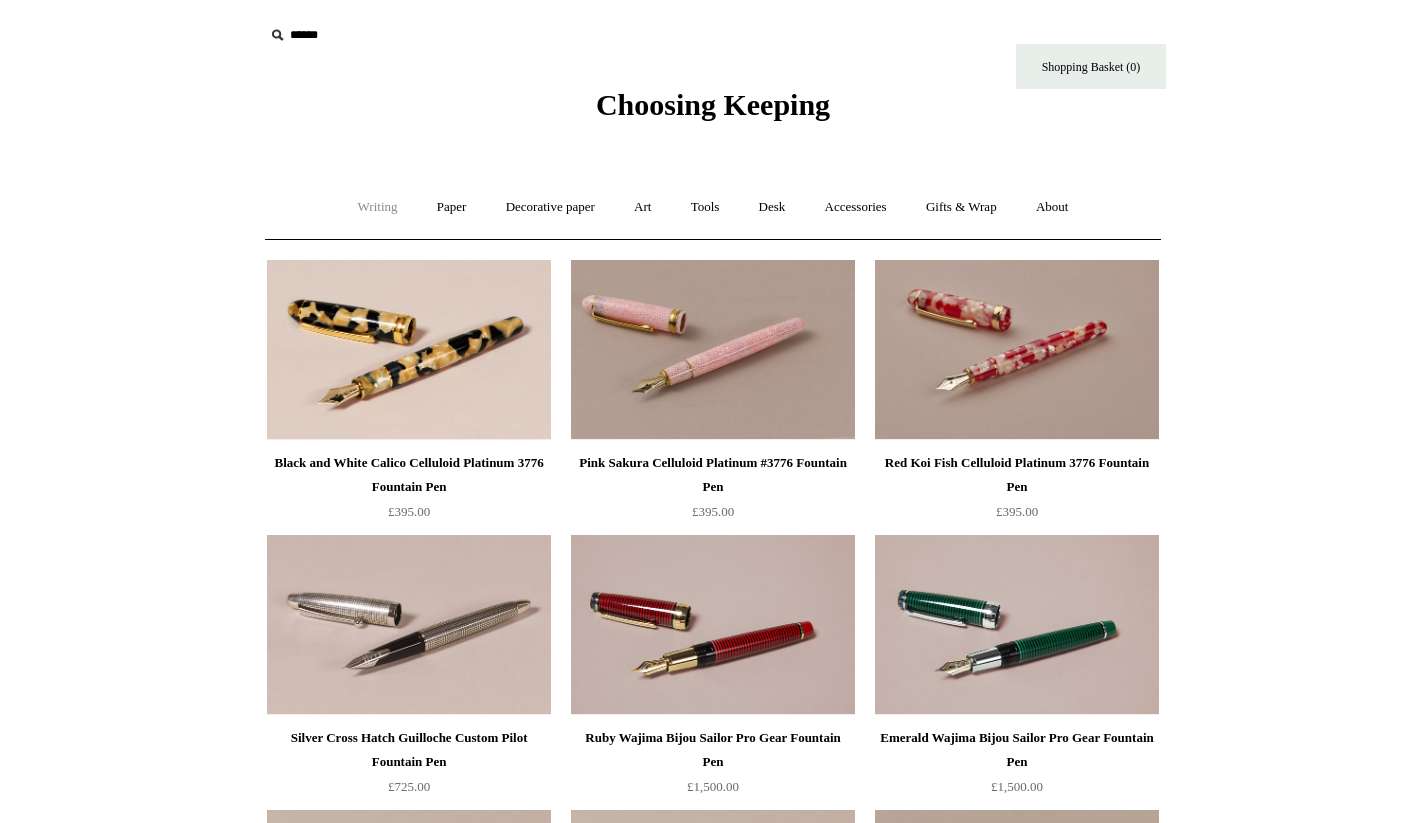 click on "Writing +" at bounding box center (378, 207) 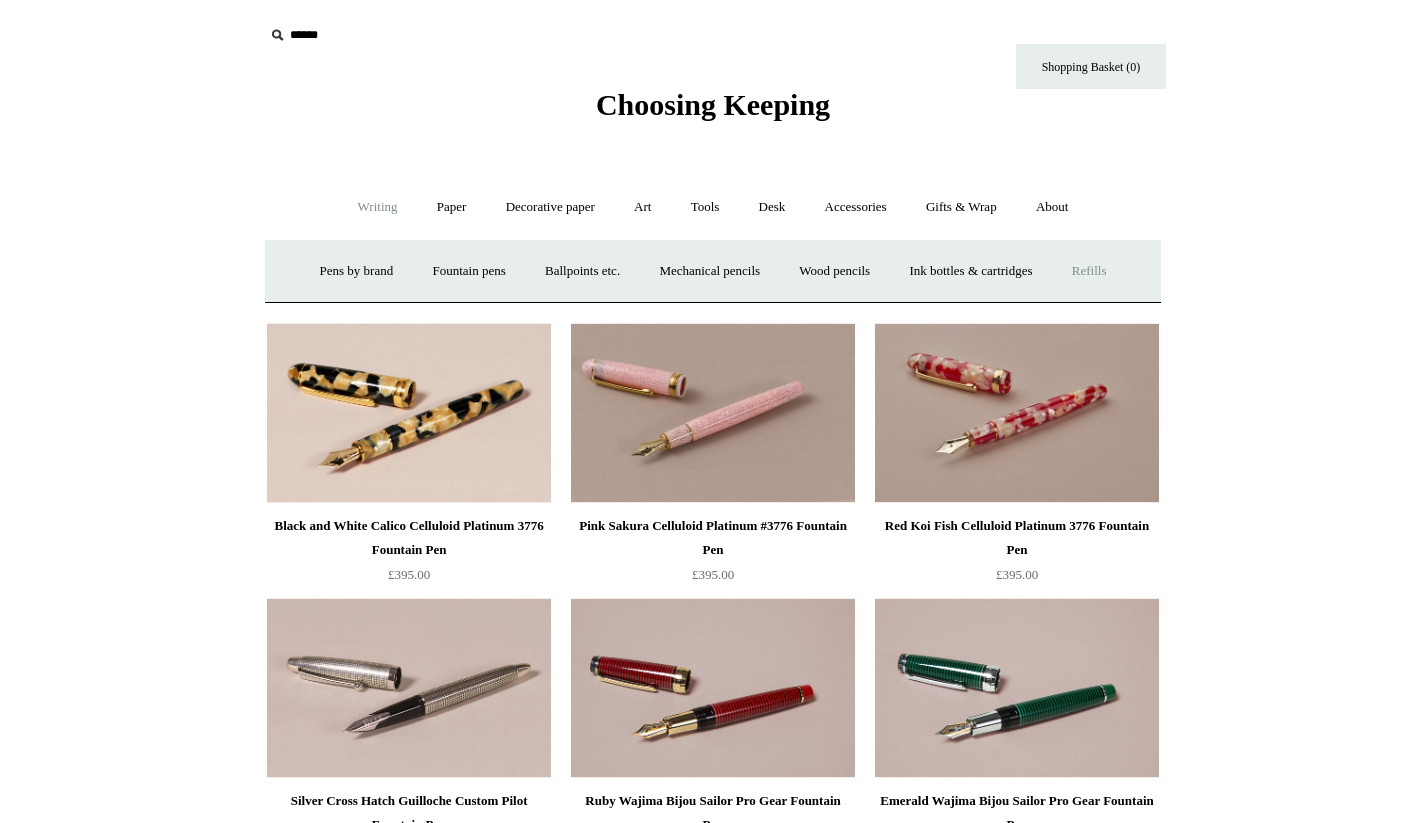 click on "Refills +" at bounding box center [1089, 271] 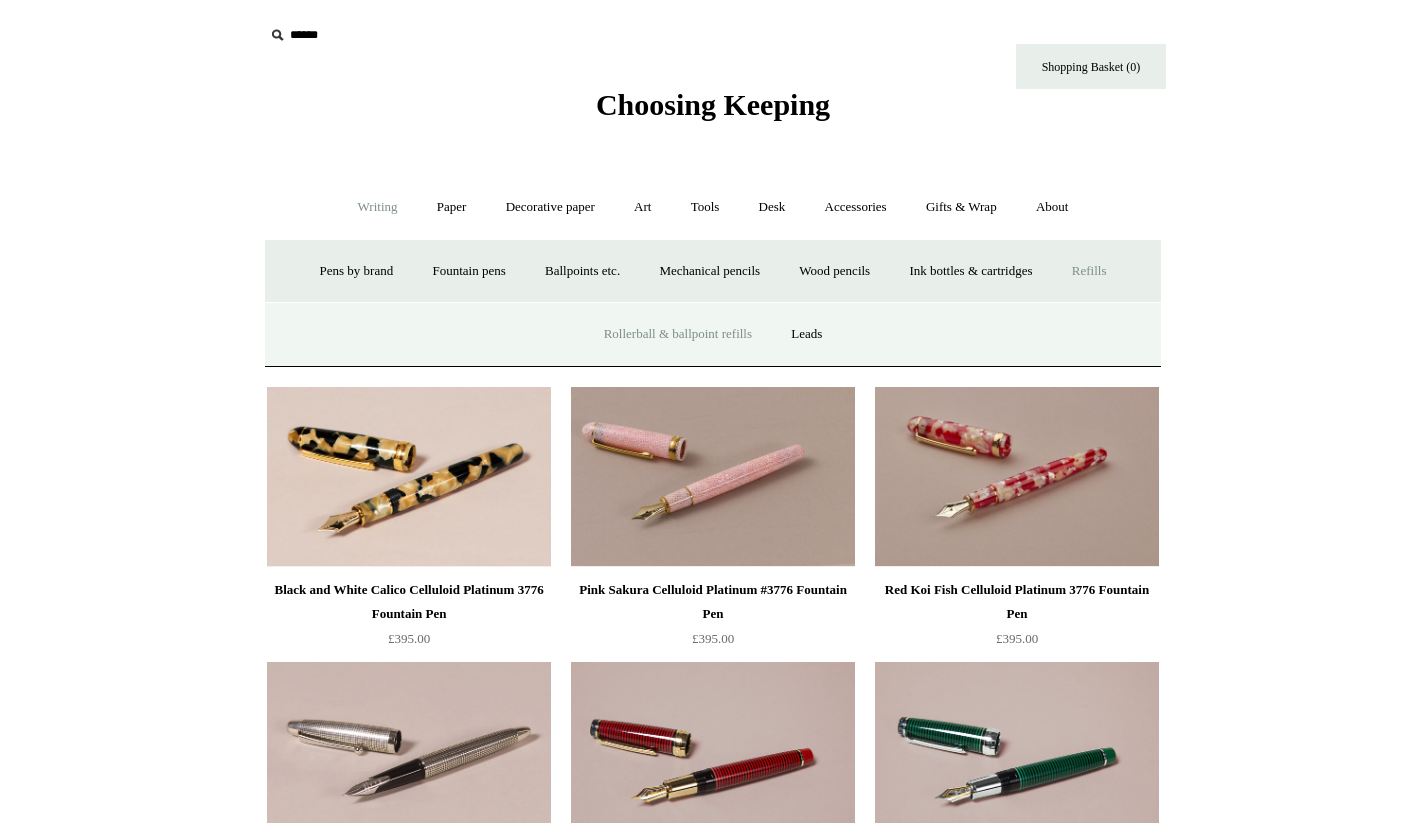 click on "Rollerball & ballpoint refills" at bounding box center [678, 334] 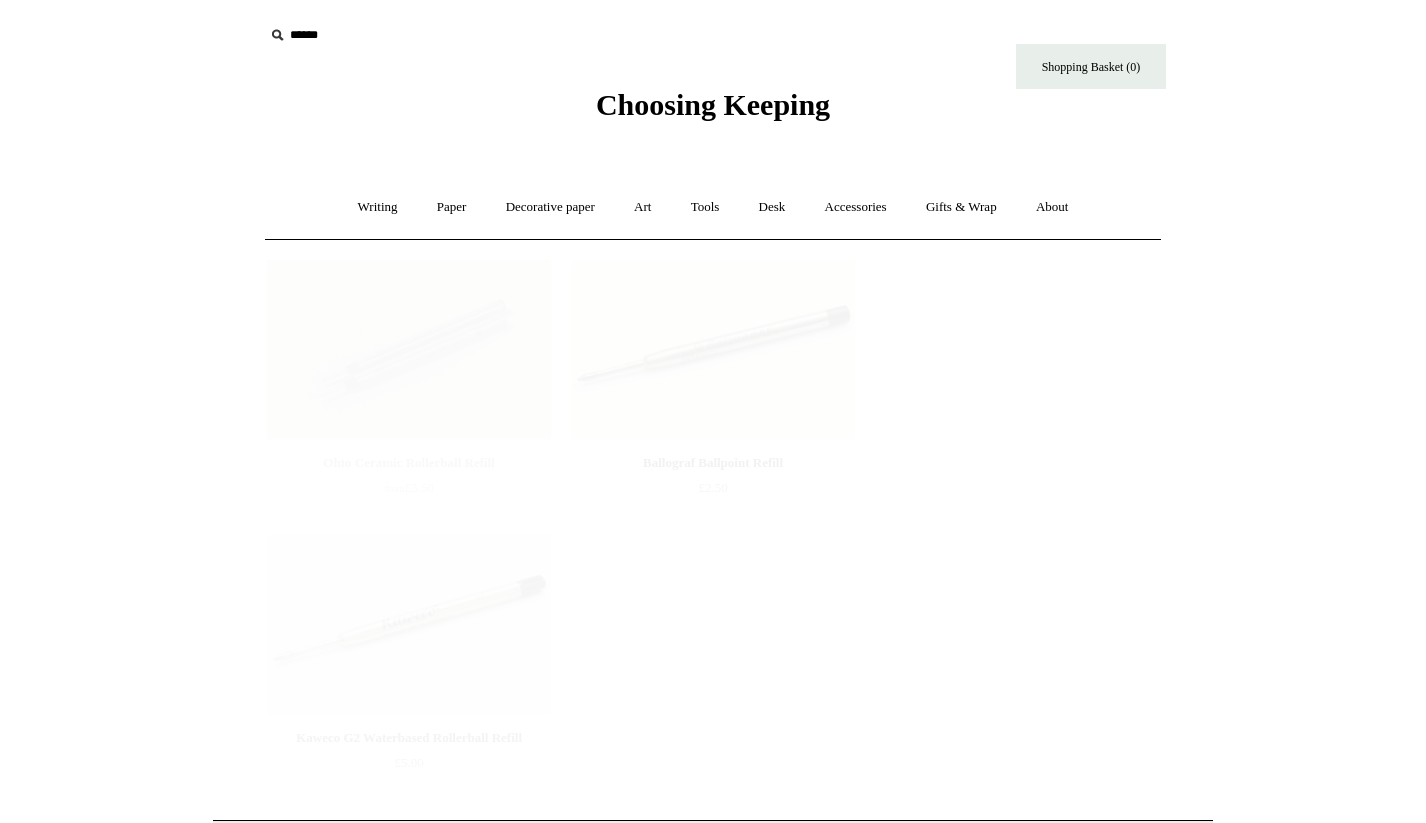 scroll, scrollTop: 0, scrollLeft: 0, axis: both 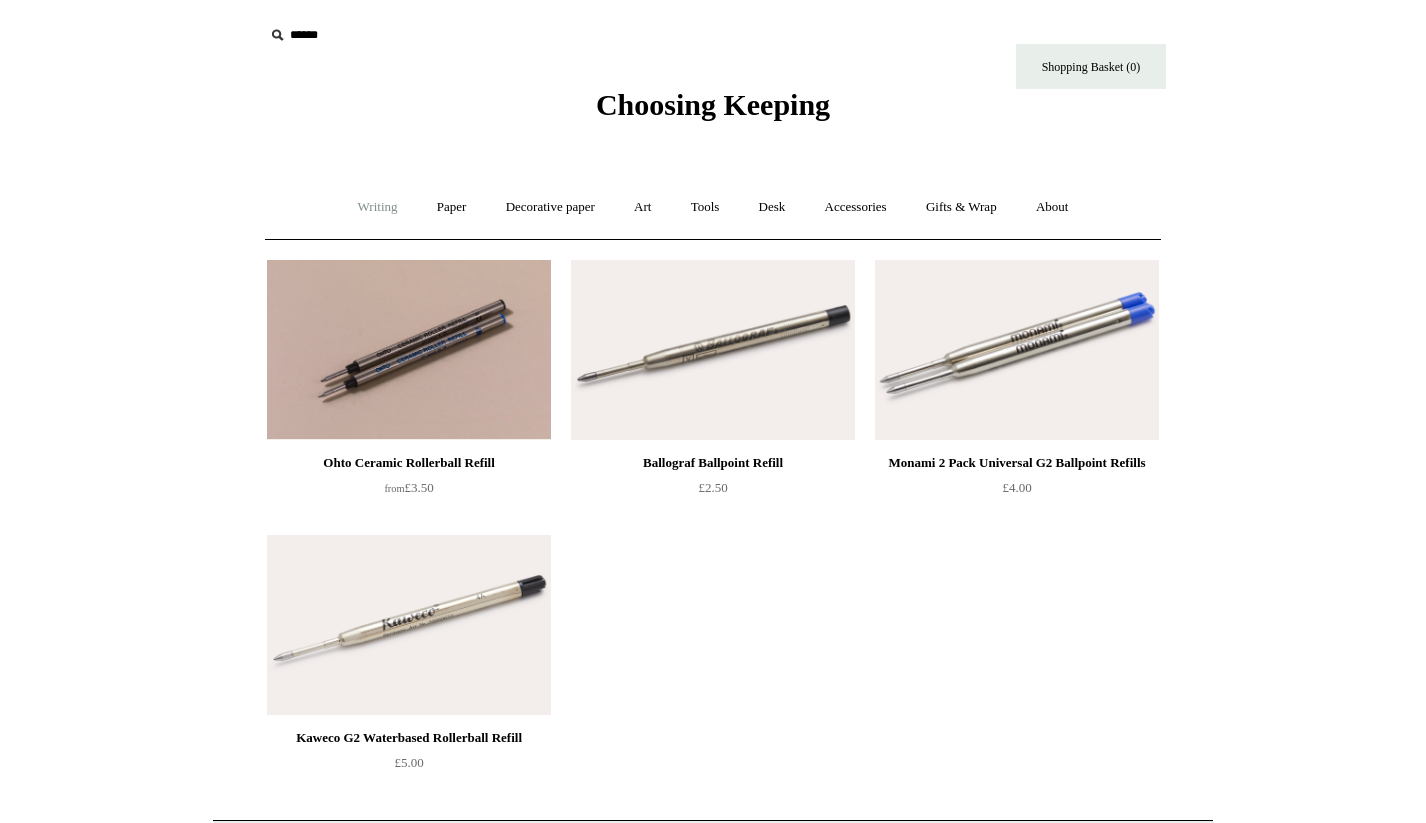 click on "Writing +" at bounding box center (378, 207) 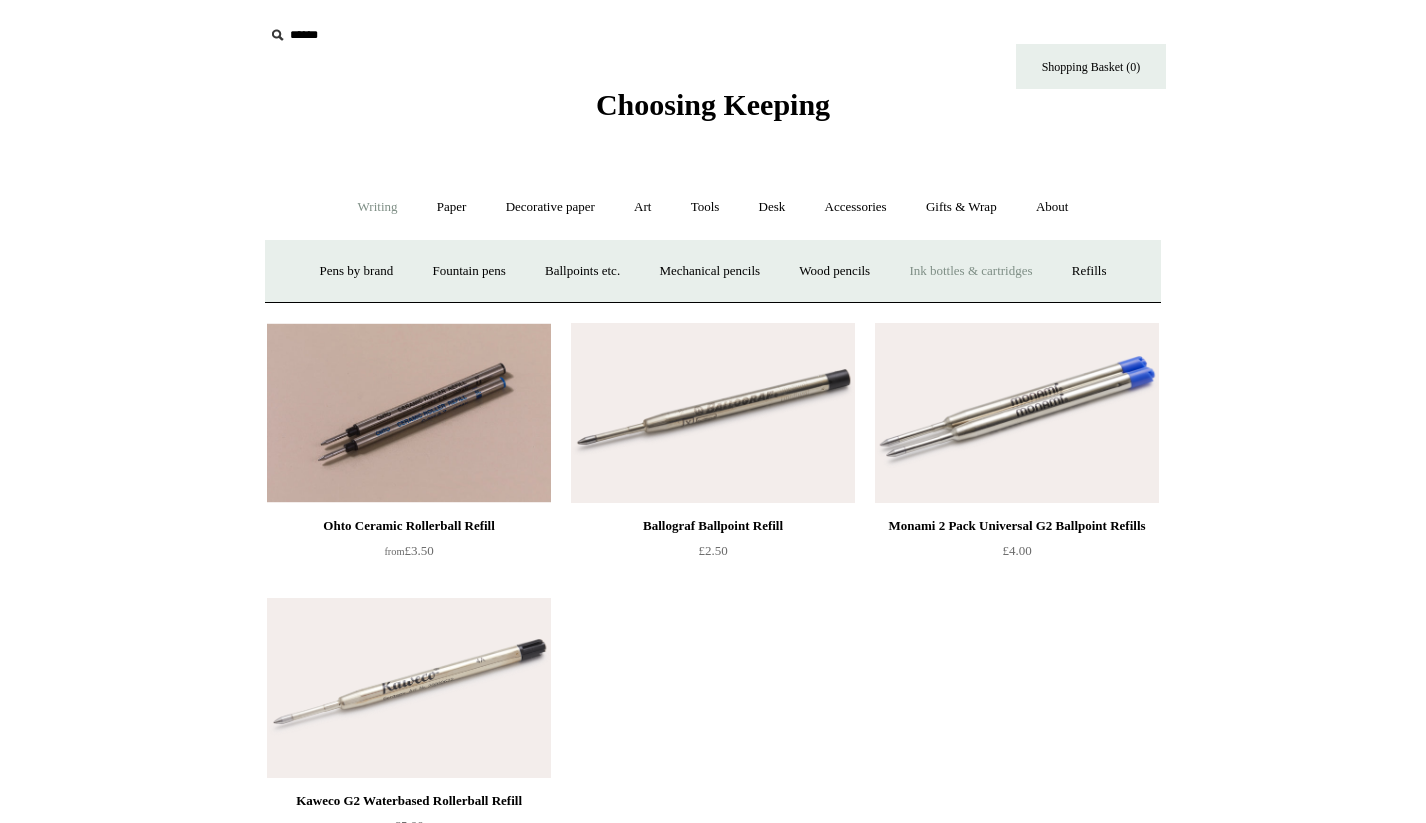 click on "Ink bottles & cartridges +" at bounding box center [970, 271] 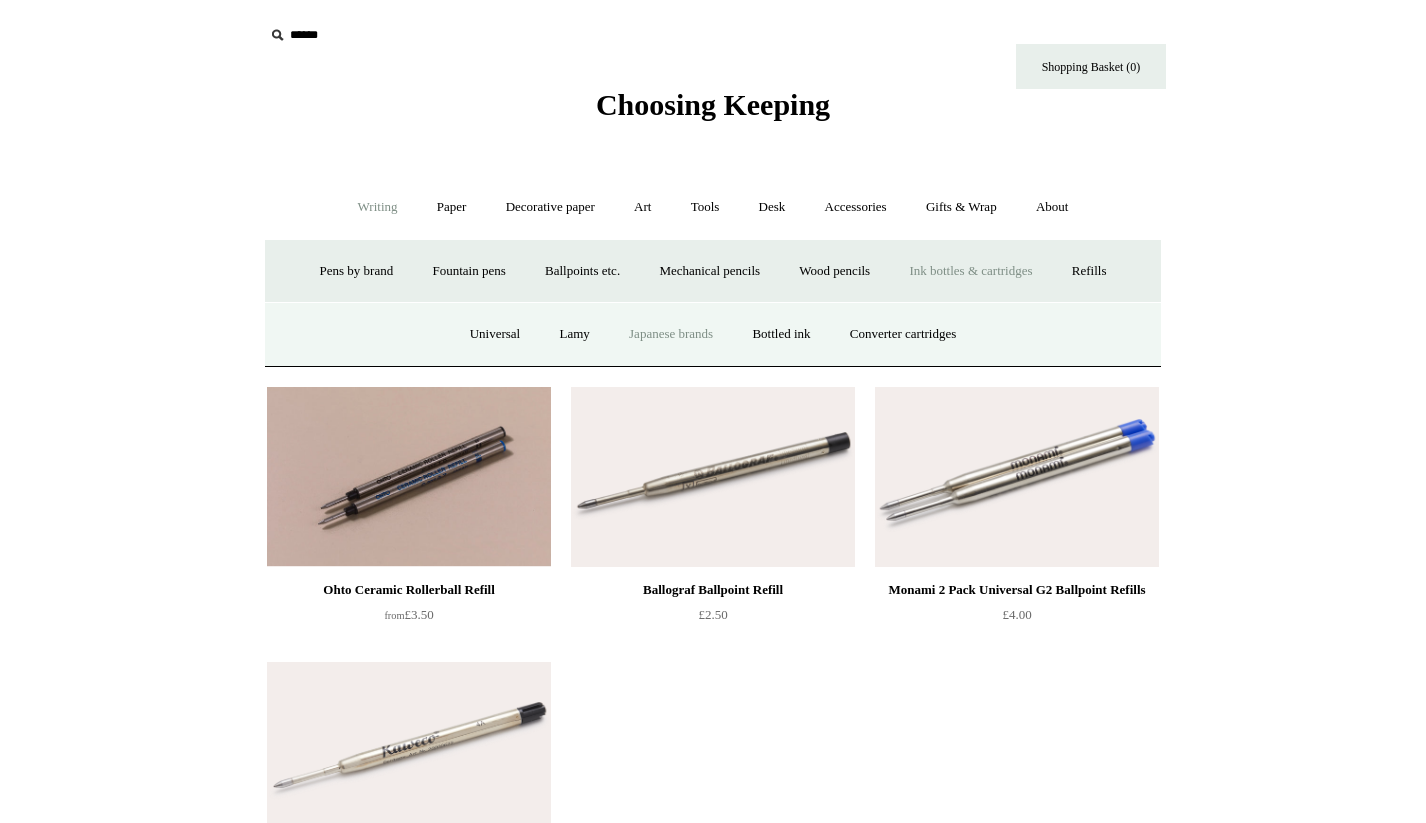 click on "Japanese brands" at bounding box center (671, 334) 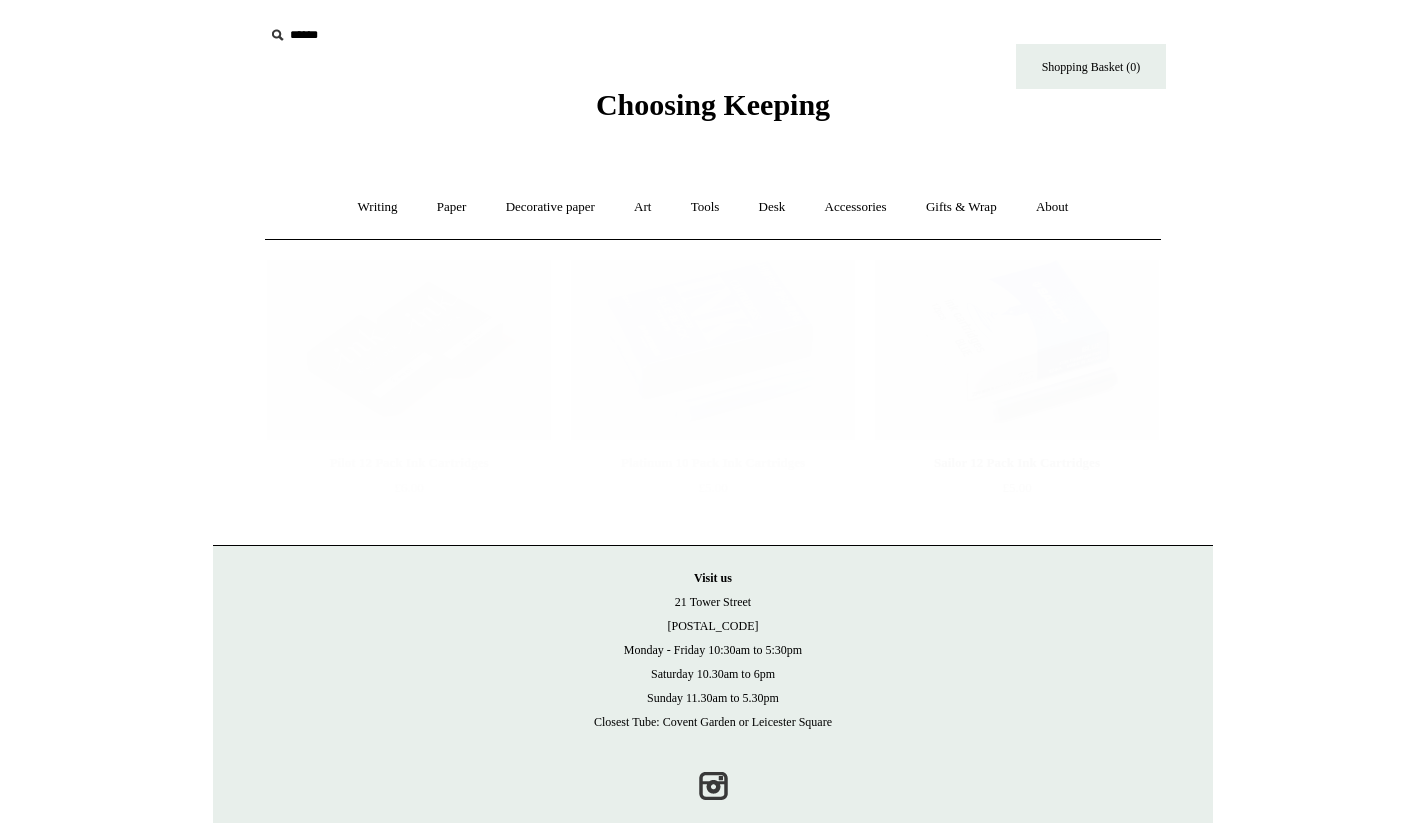scroll, scrollTop: 0, scrollLeft: 0, axis: both 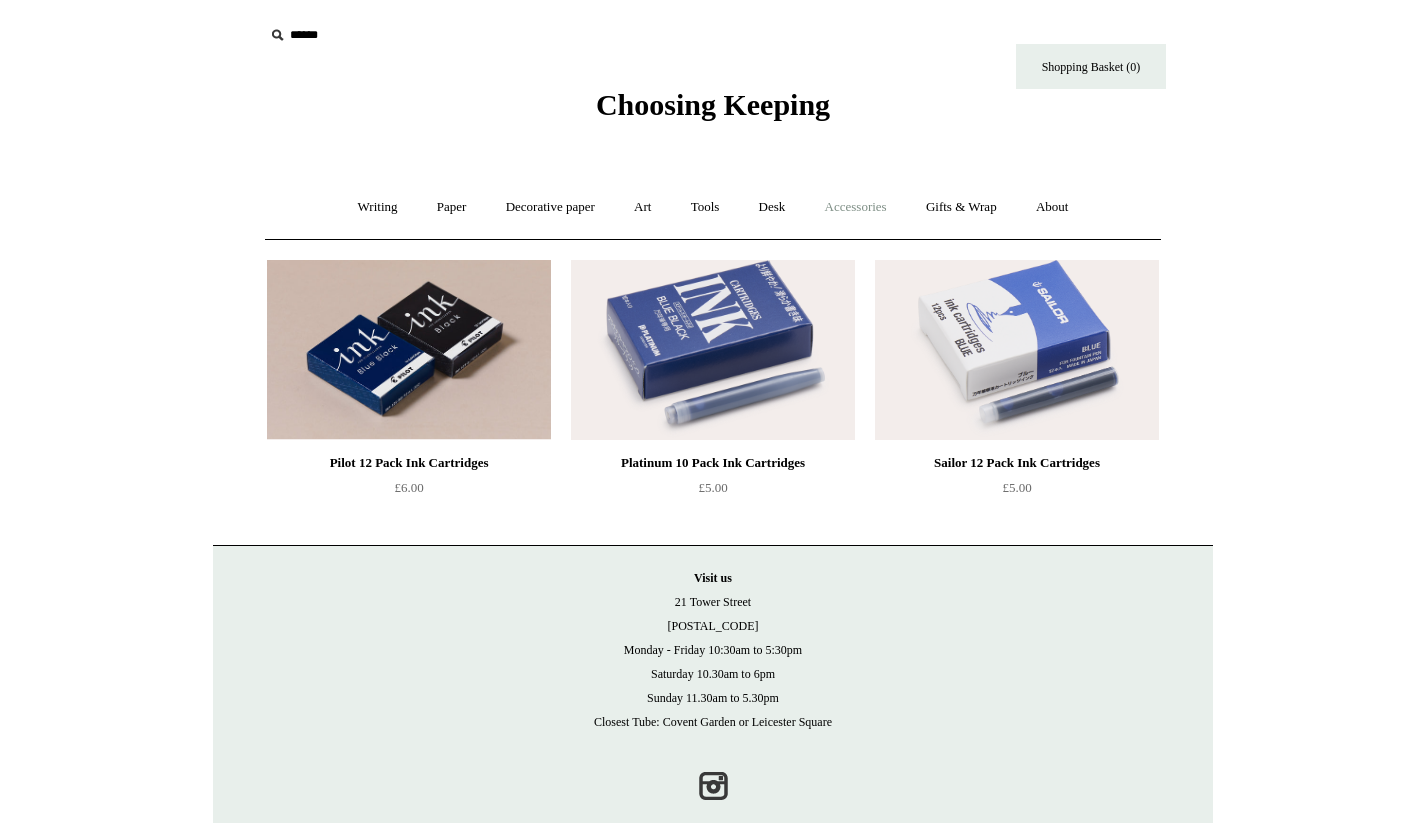 click on "Accessories +" at bounding box center [856, 207] 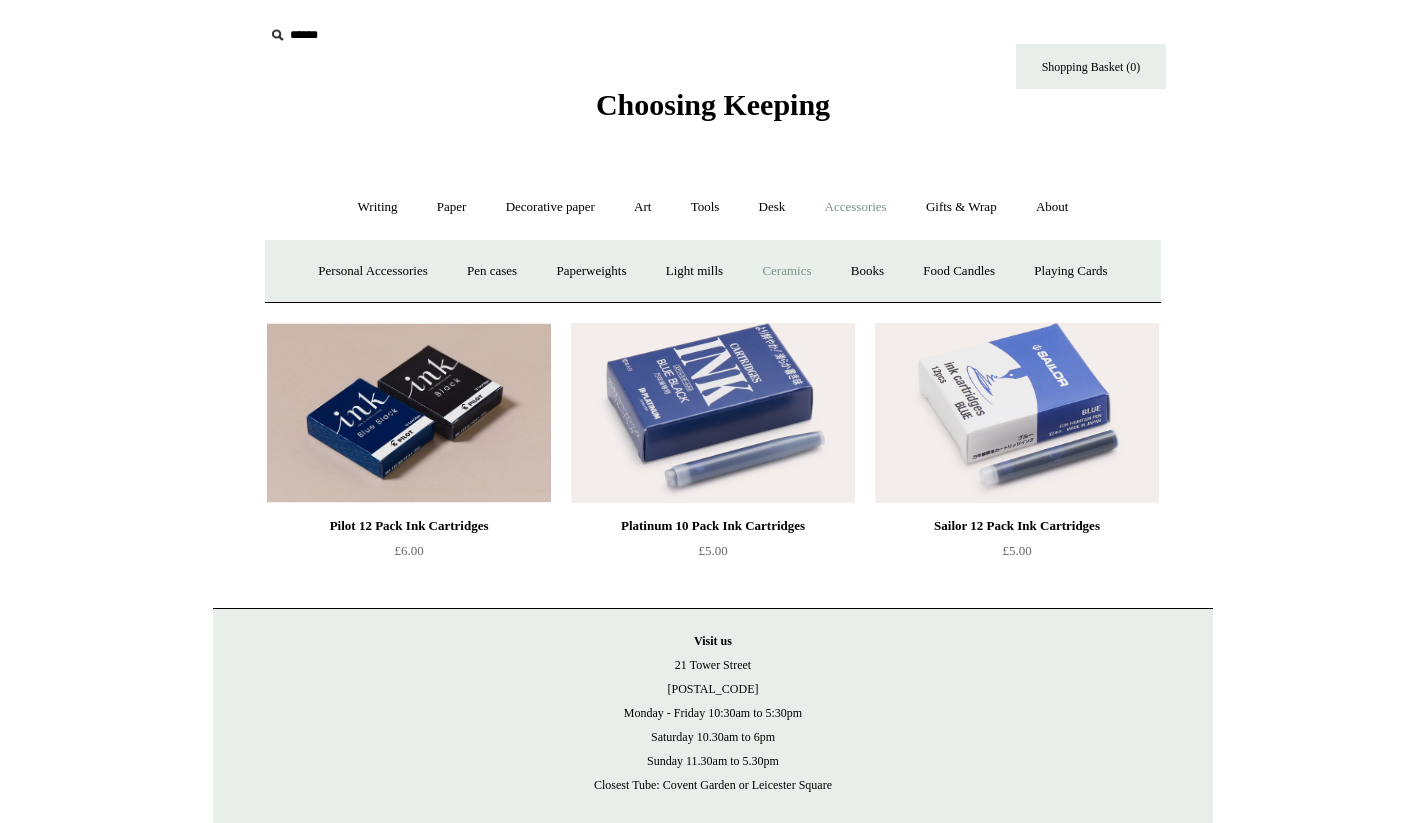 click on "Ceramics  +" at bounding box center (786, 271) 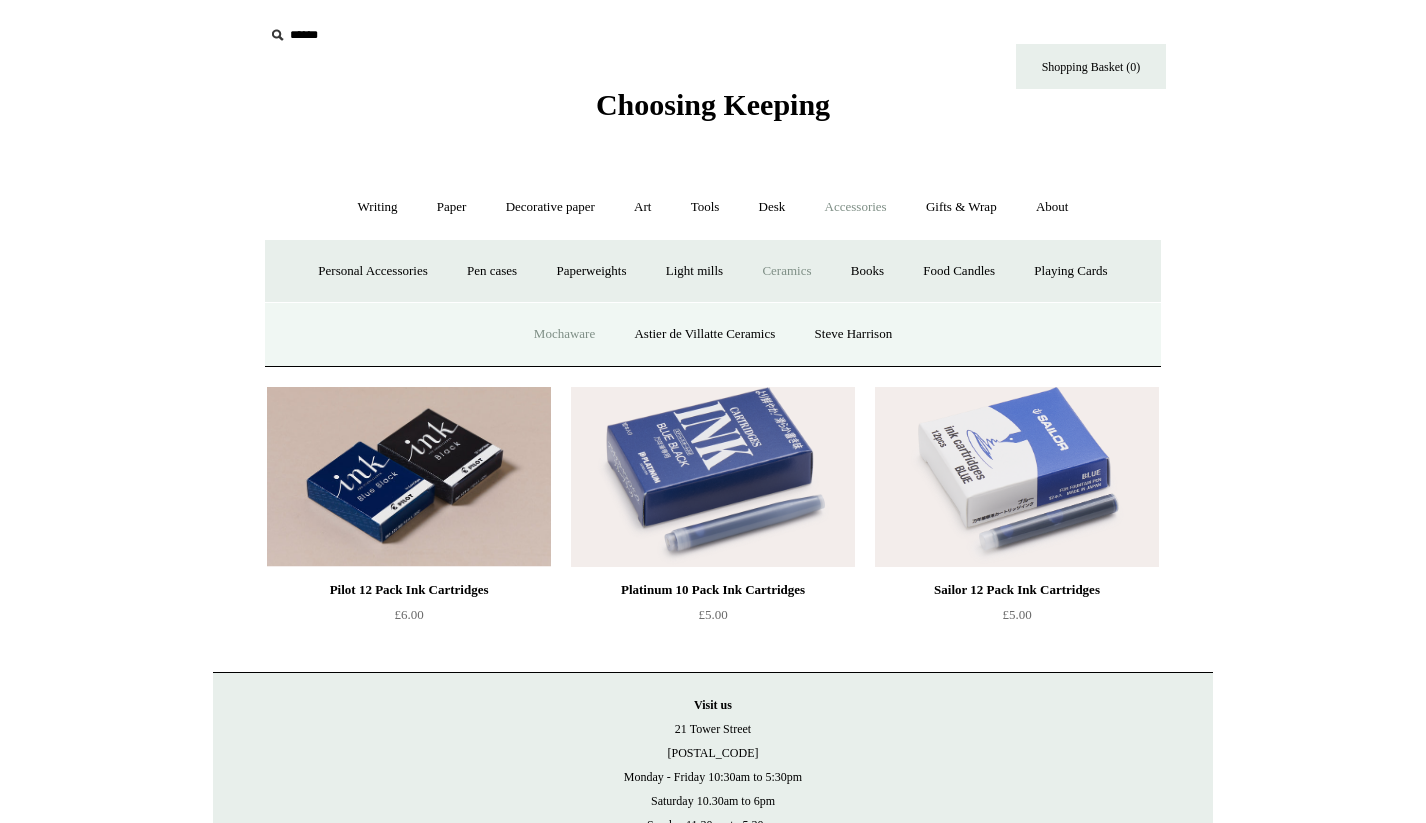 click on "Mochaware" at bounding box center (564, 334) 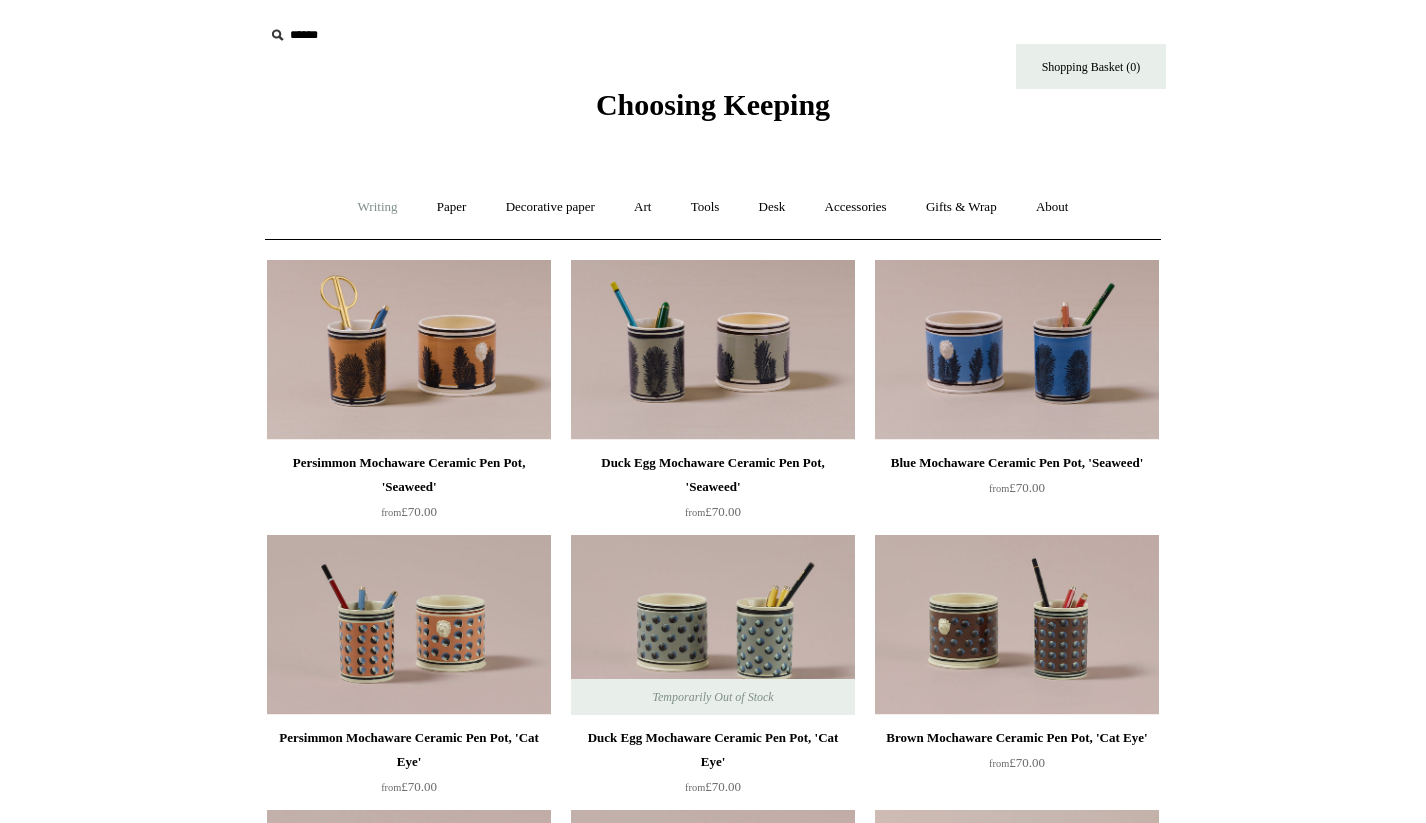 scroll, scrollTop: 0, scrollLeft: 0, axis: both 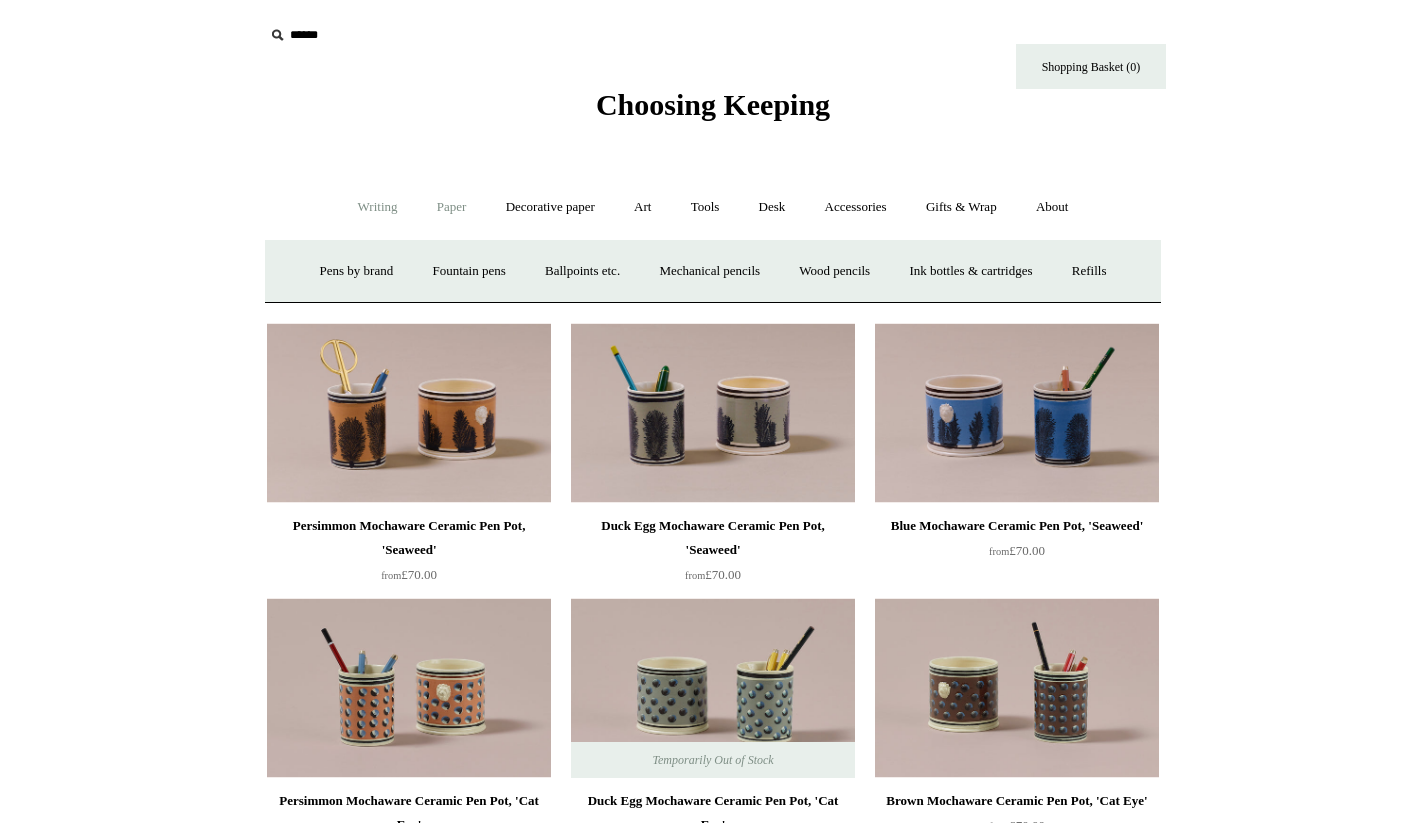 click on "Paper +" at bounding box center [452, 207] 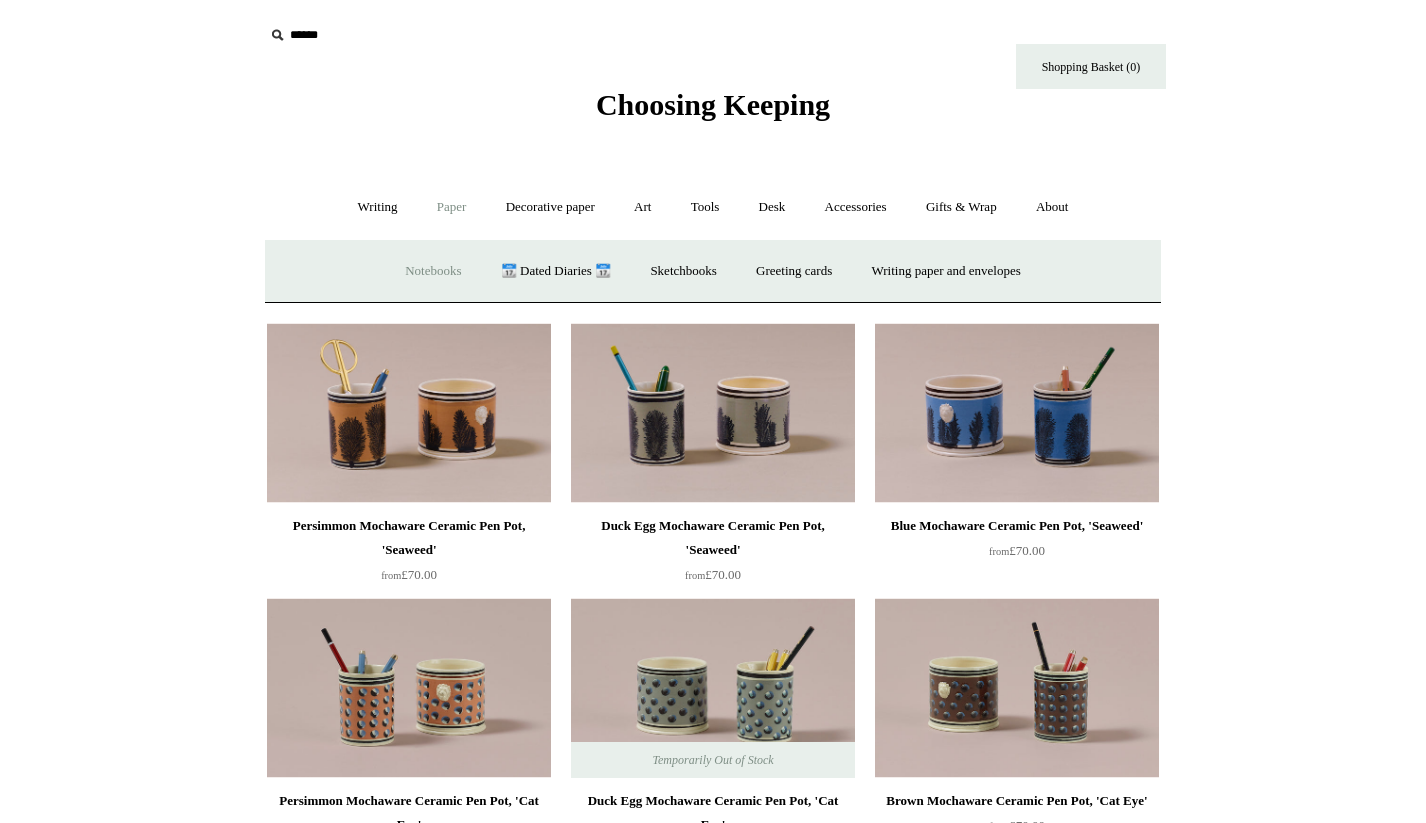 click on "Notebooks +" at bounding box center (433, 271) 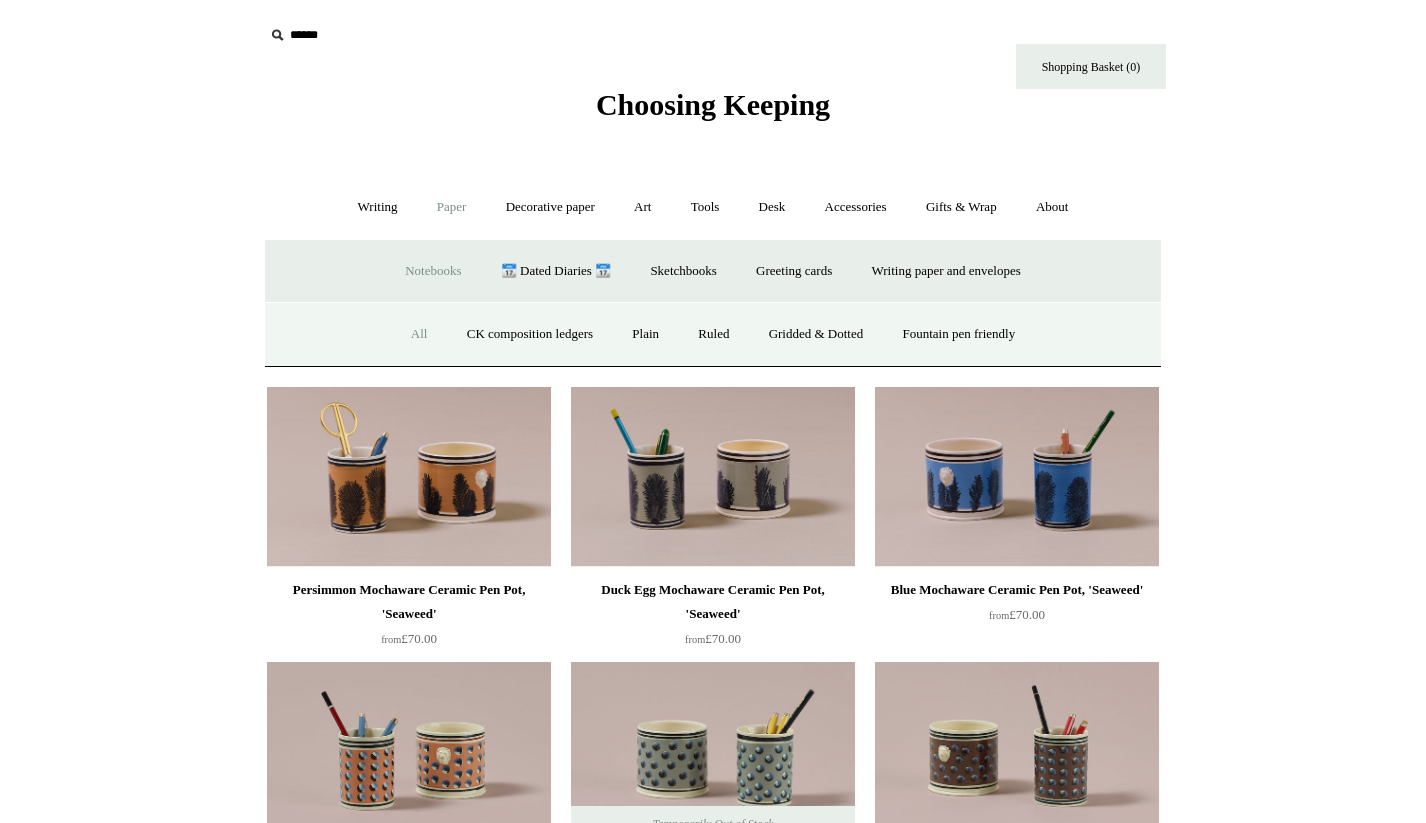 click on "All" at bounding box center [419, 334] 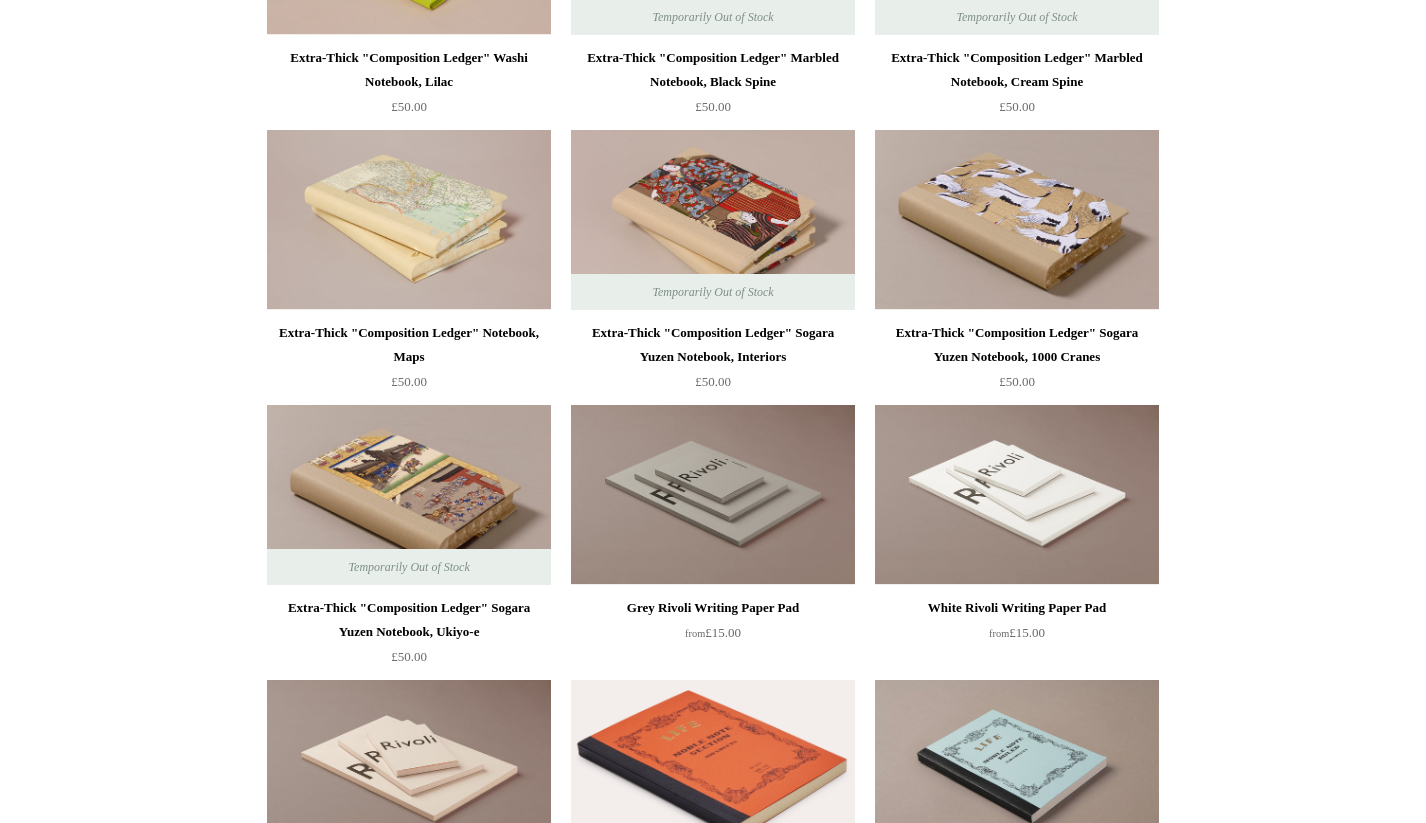 scroll, scrollTop: 3157, scrollLeft: 0, axis: vertical 